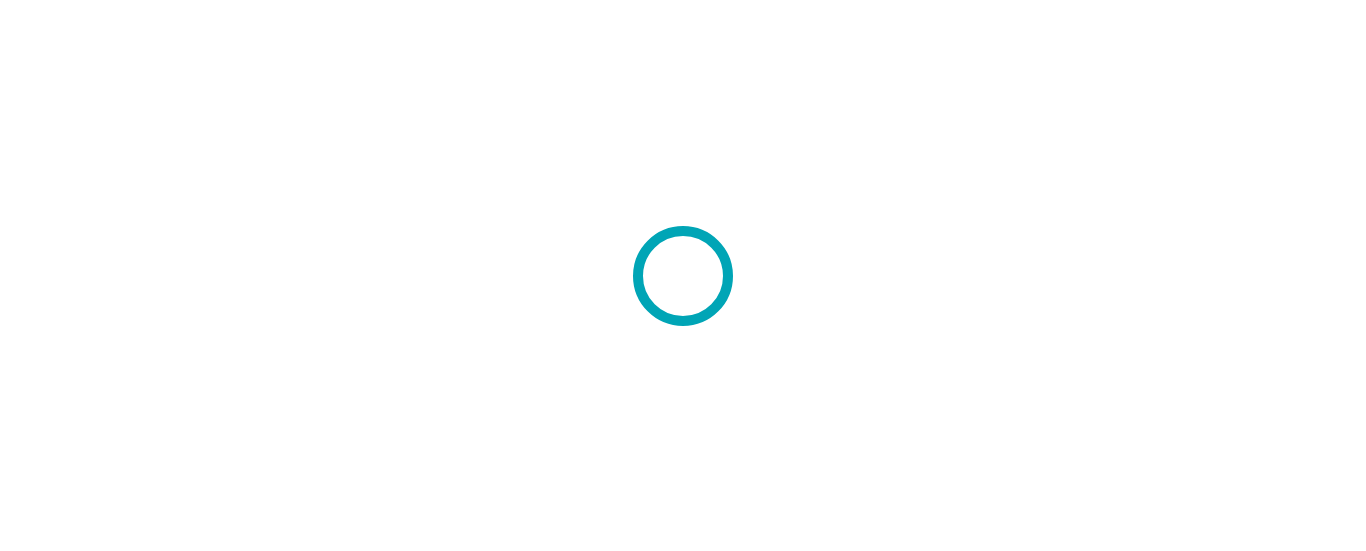 scroll, scrollTop: 0, scrollLeft: 0, axis: both 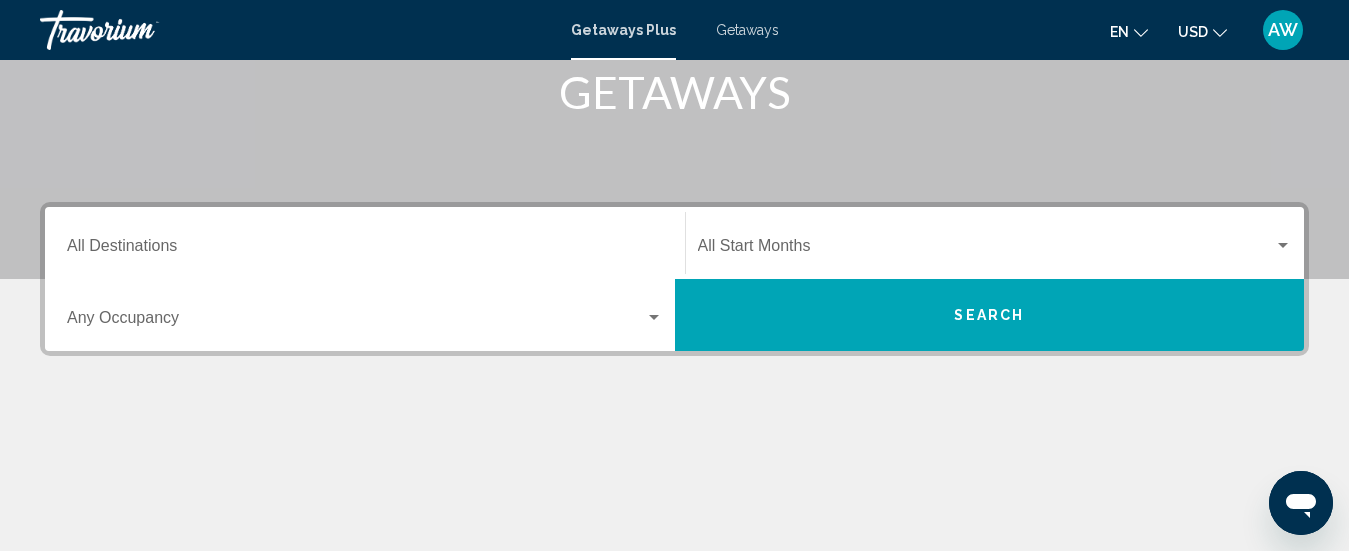 click at bounding box center (1283, 246) 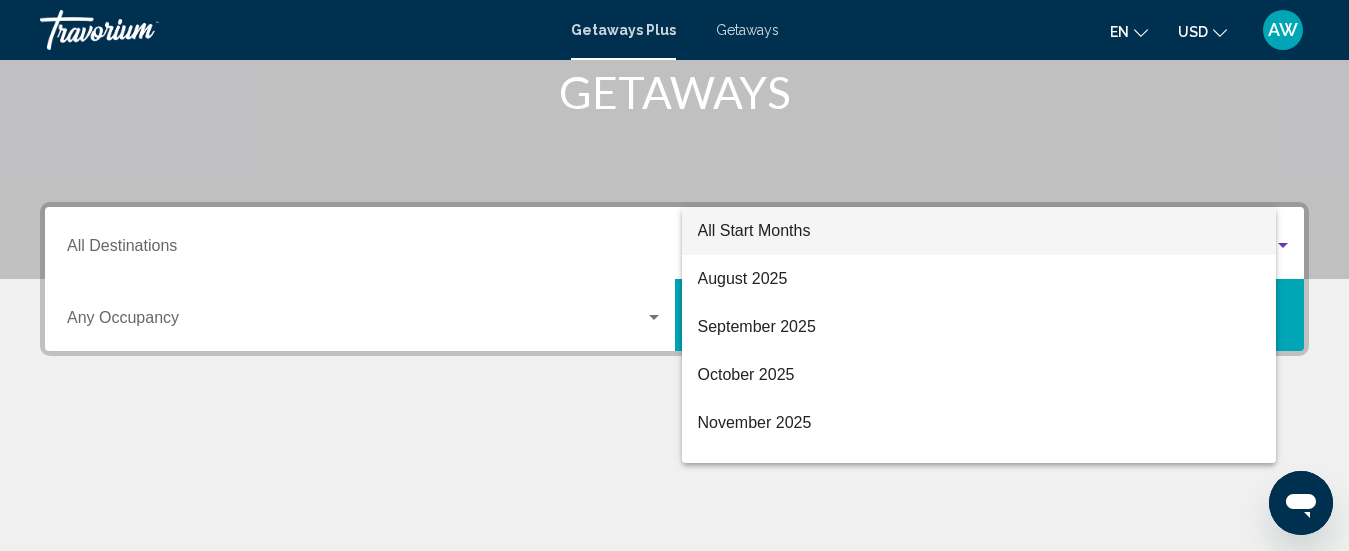 scroll, scrollTop: 458, scrollLeft: 0, axis: vertical 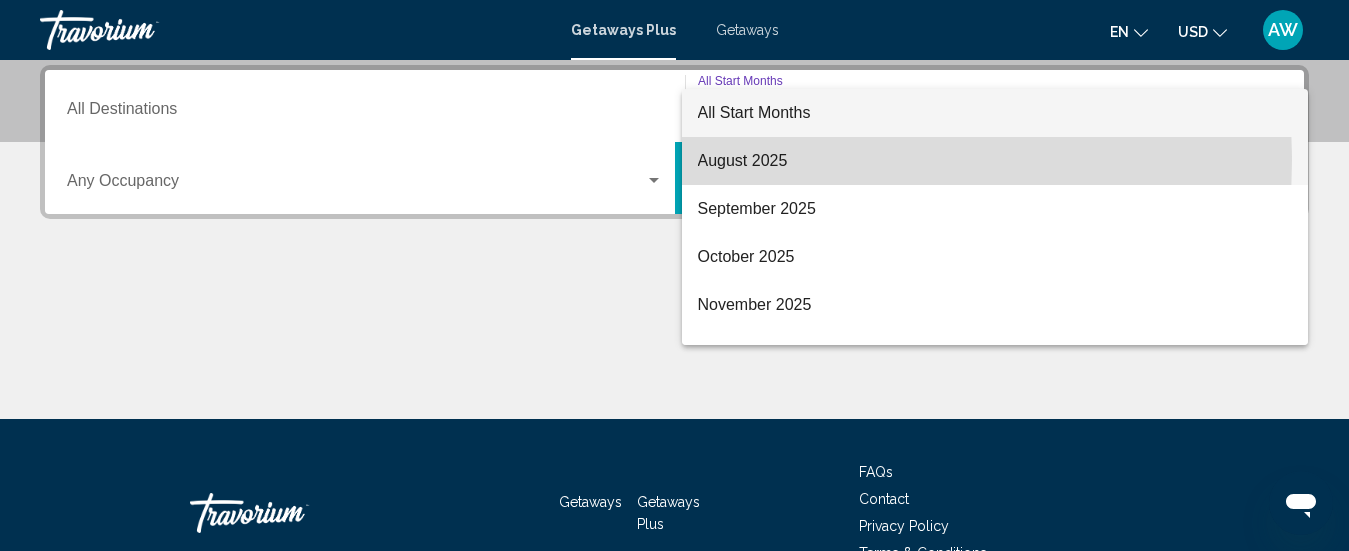 click on "August 2025" at bounding box center (995, 161) 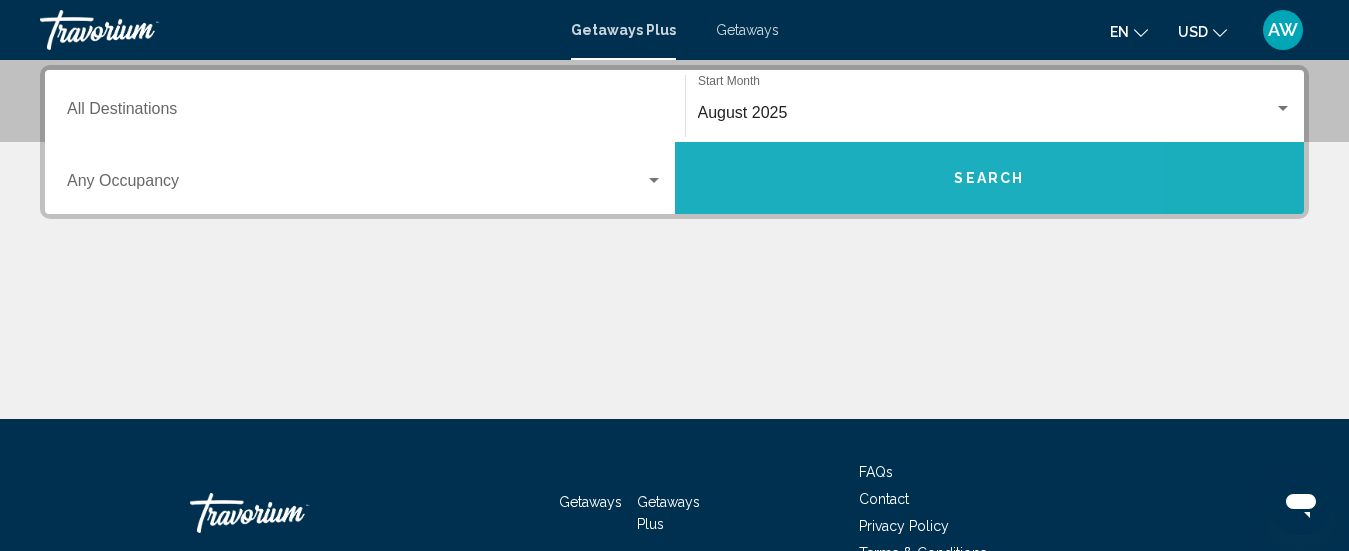 click on "Search" at bounding box center (990, 178) 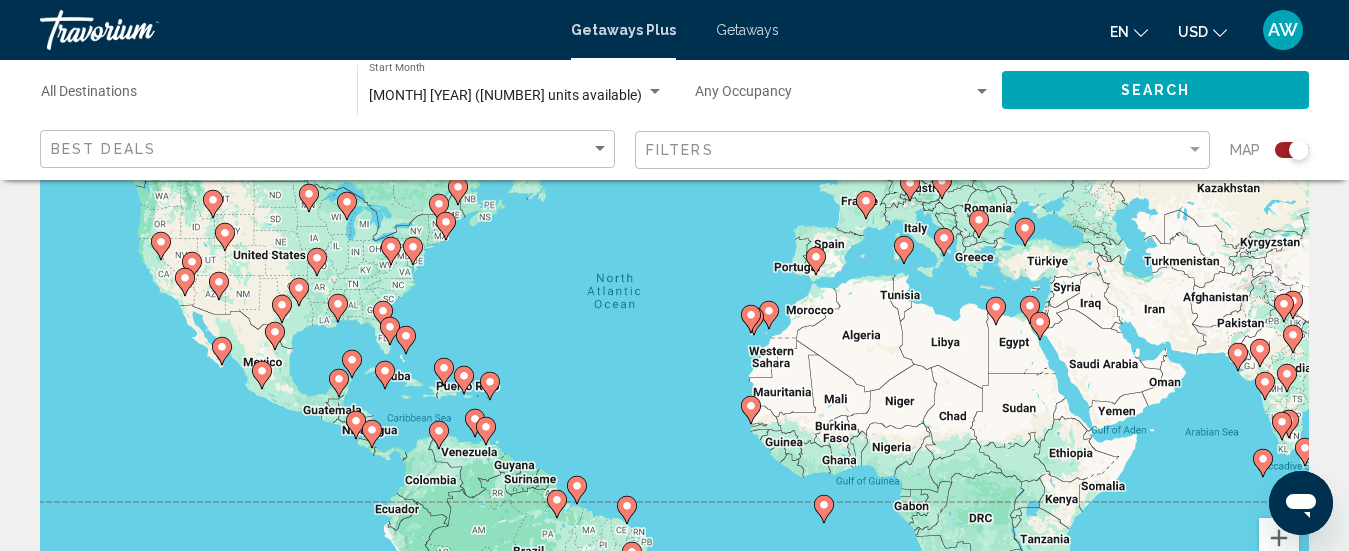 scroll, scrollTop: 180, scrollLeft: 0, axis: vertical 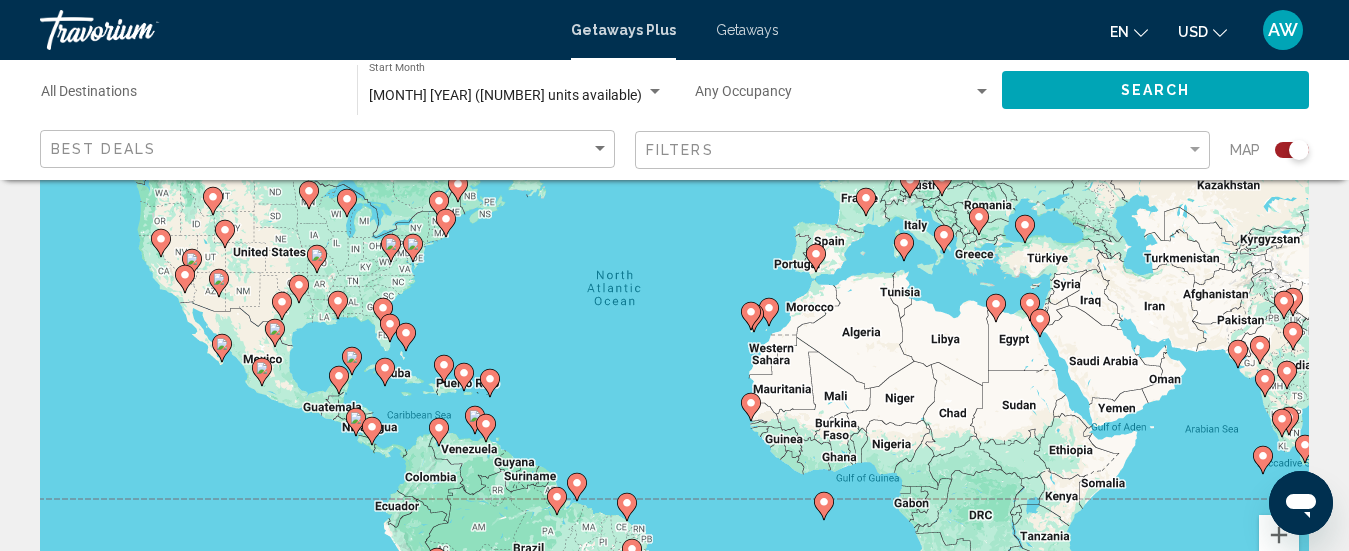 click 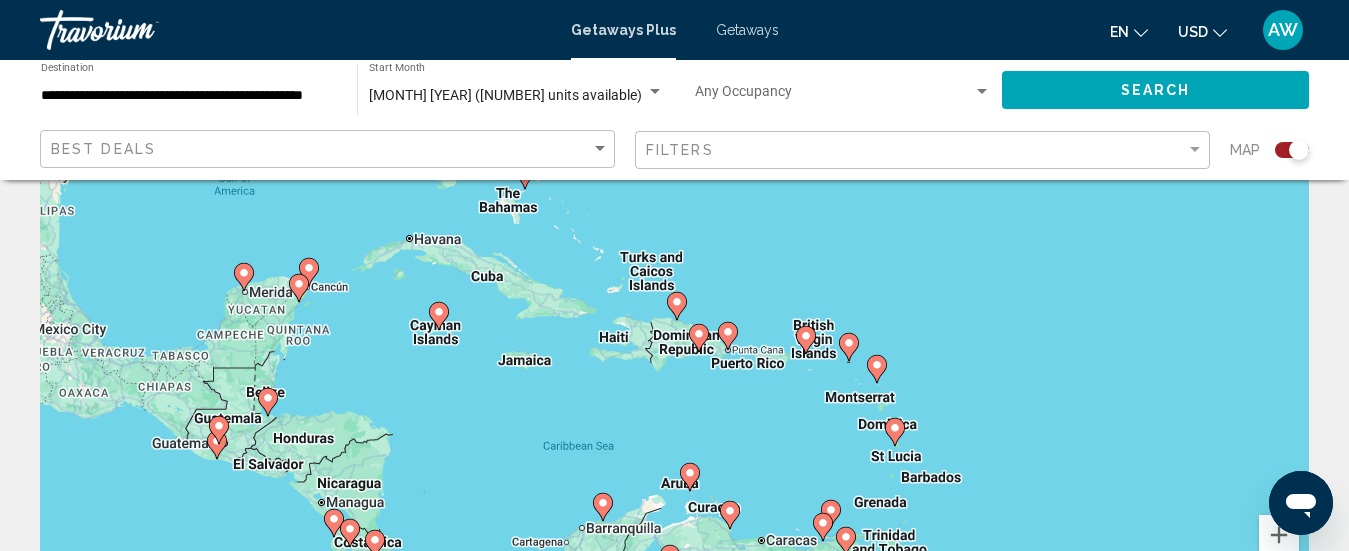 click 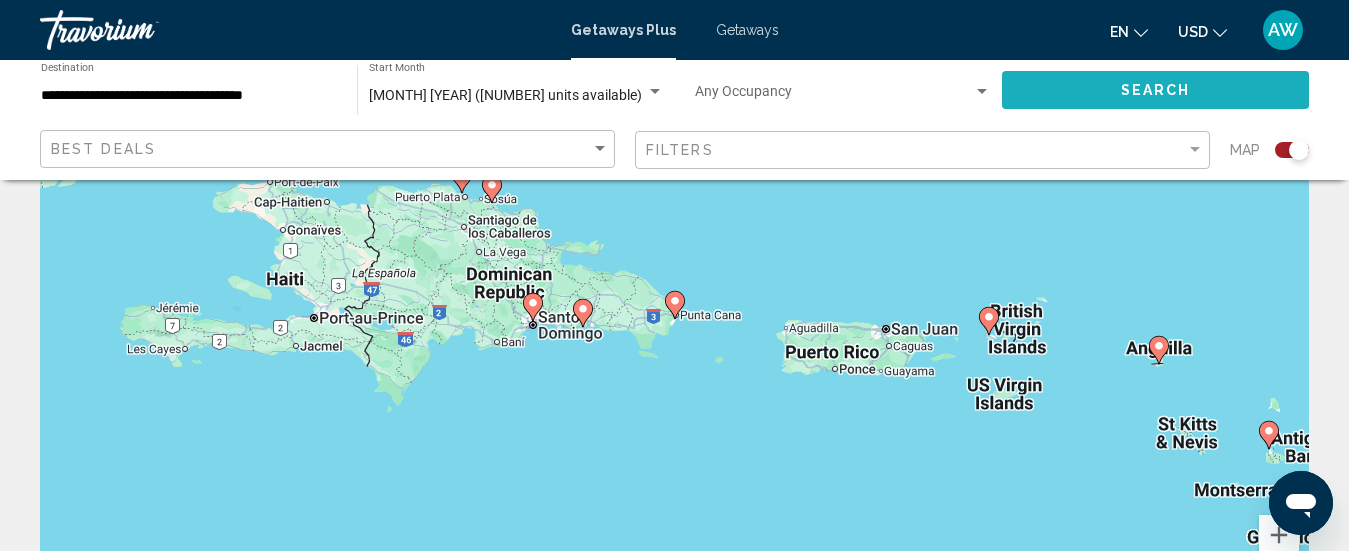 click on "Search" 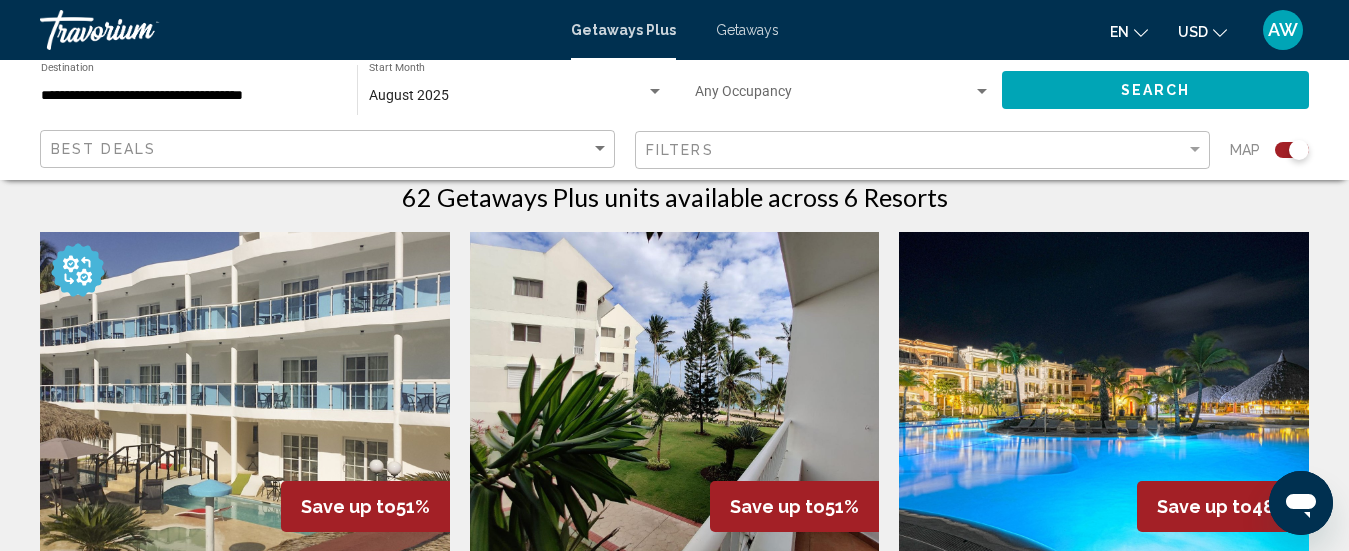 scroll, scrollTop: 655, scrollLeft: 0, axis: vertical 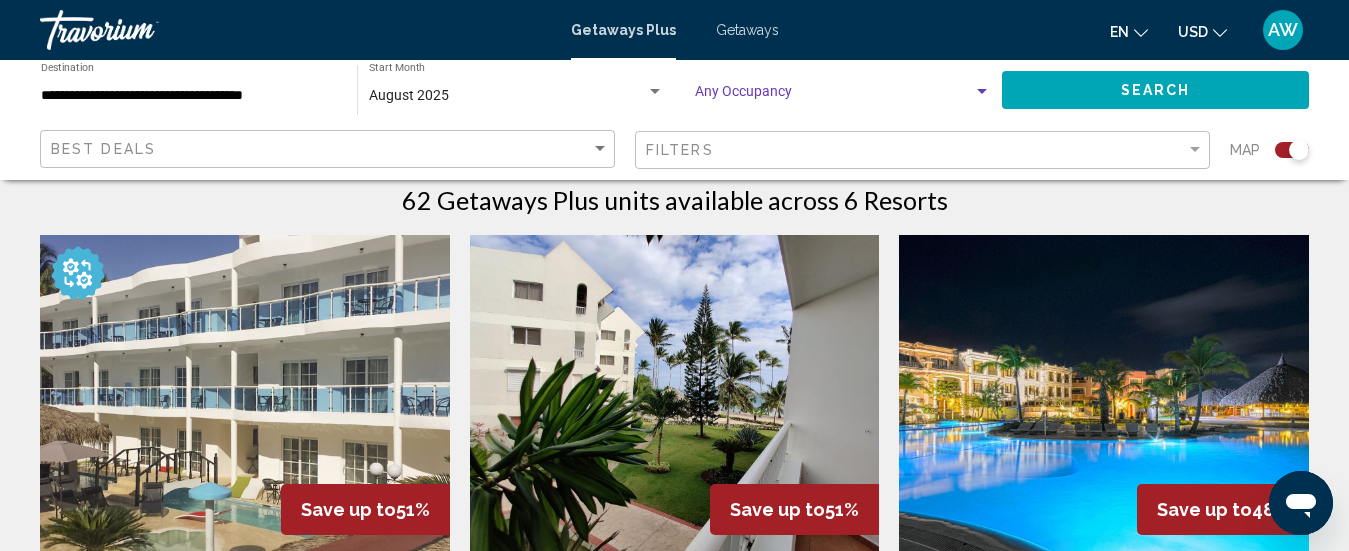 click at bounding box center [982, 91] 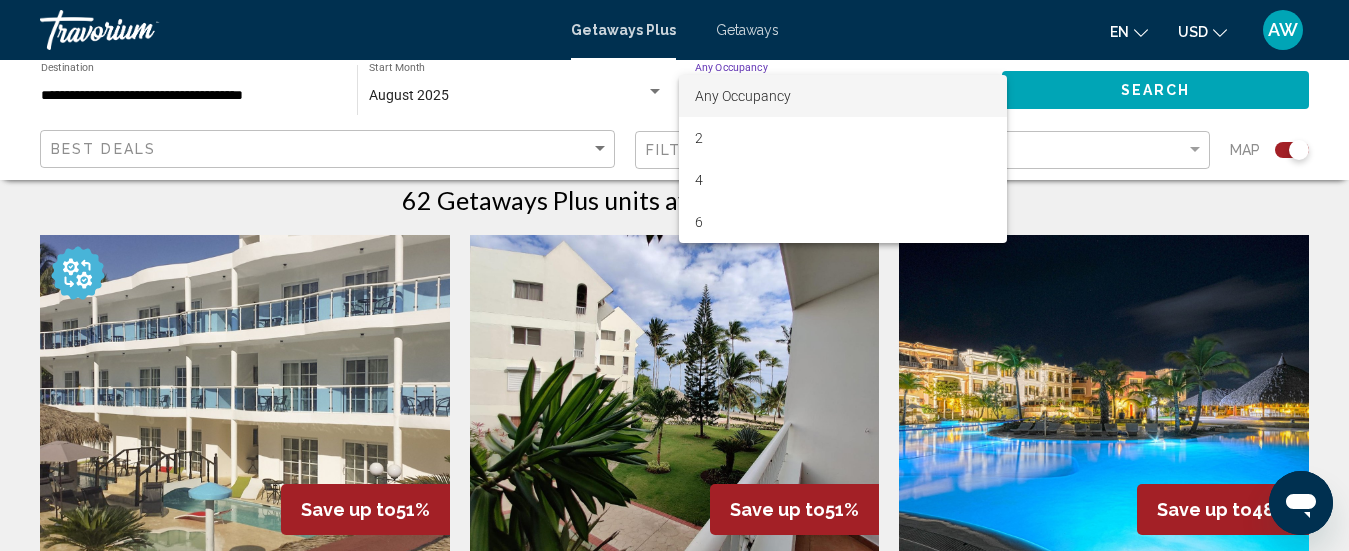 click at bounding box center [674, 275] 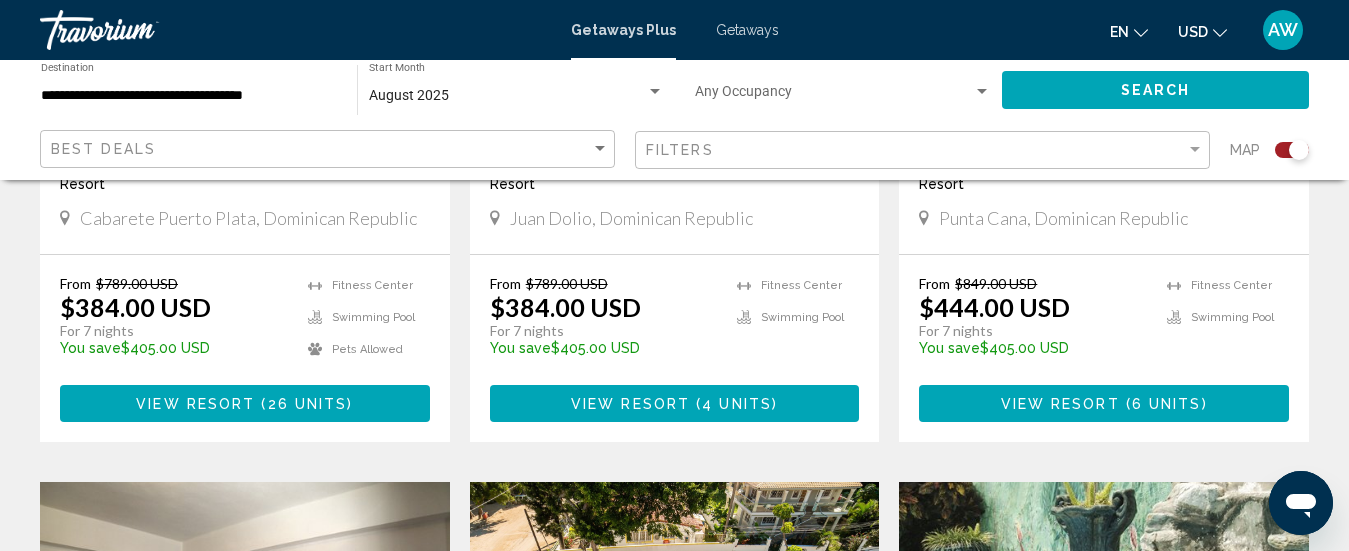 scroll, scrollTop: 1076, scrollLeft: 0, axis: vertical 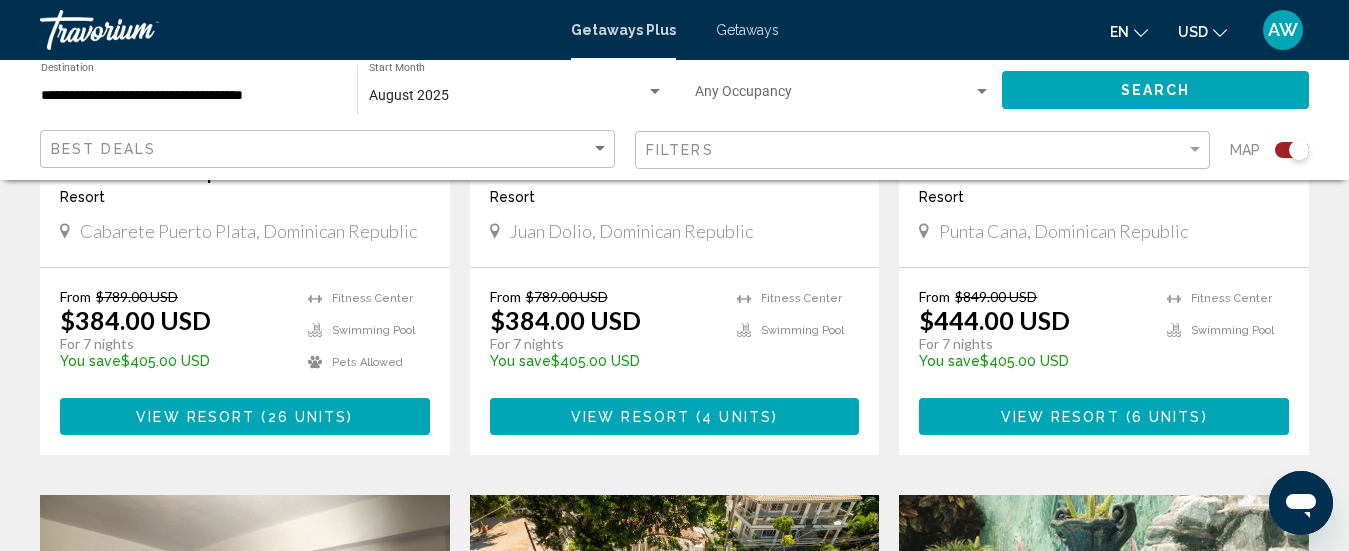 click on "Getaways" at bounding box center (747, 30) 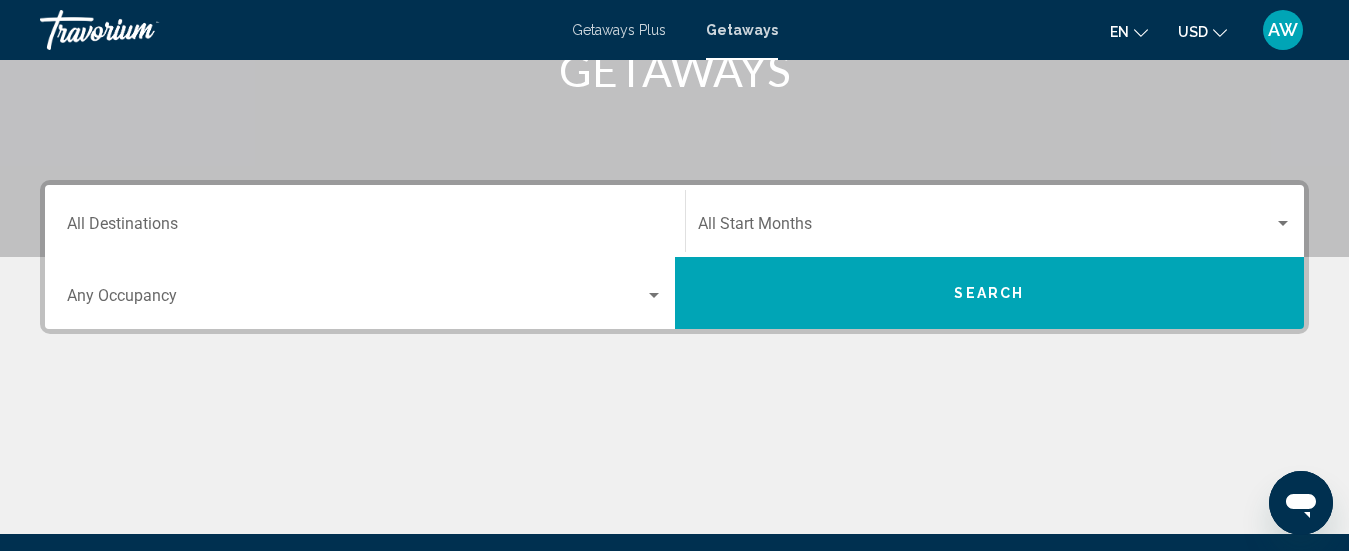 scroll, scrollTop: 342, scrollLeft: 0, axis: vertical 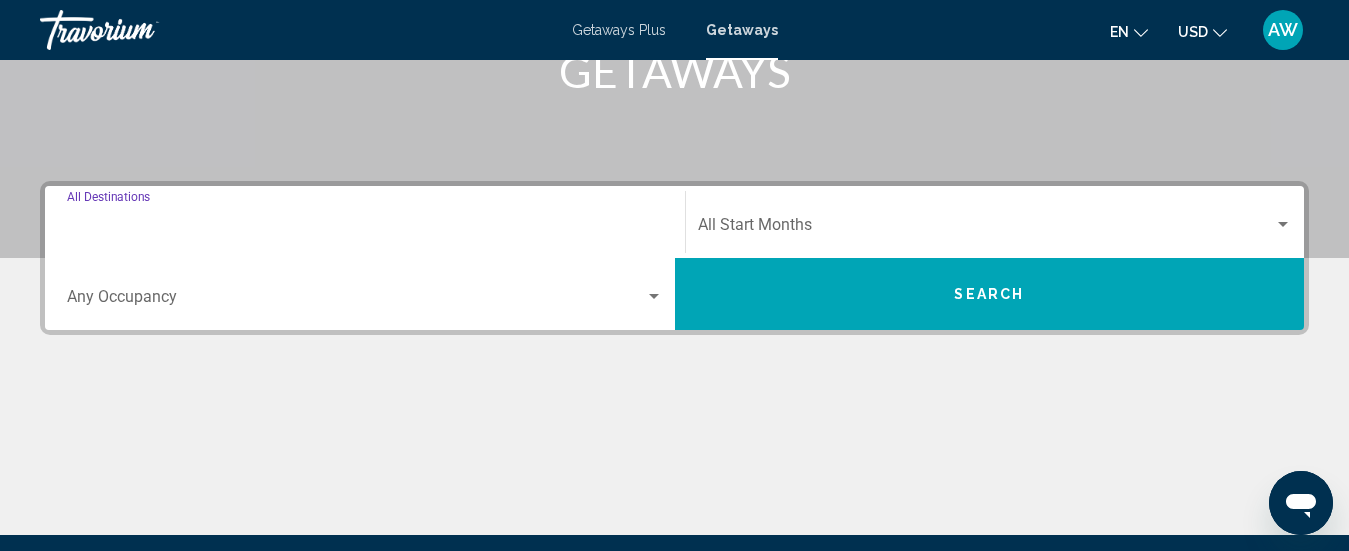 click on "Destination All Destinations" at bounding box center [365, 229] 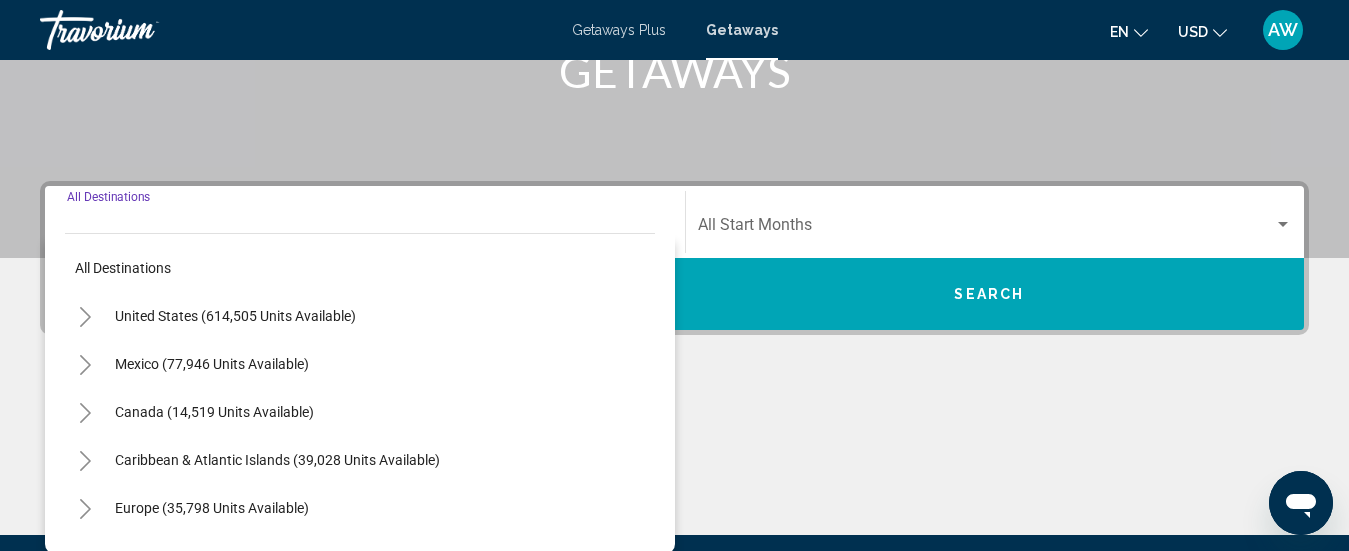 scroll, scrollTop: 458, scrollLeft: 0, axis: vertical 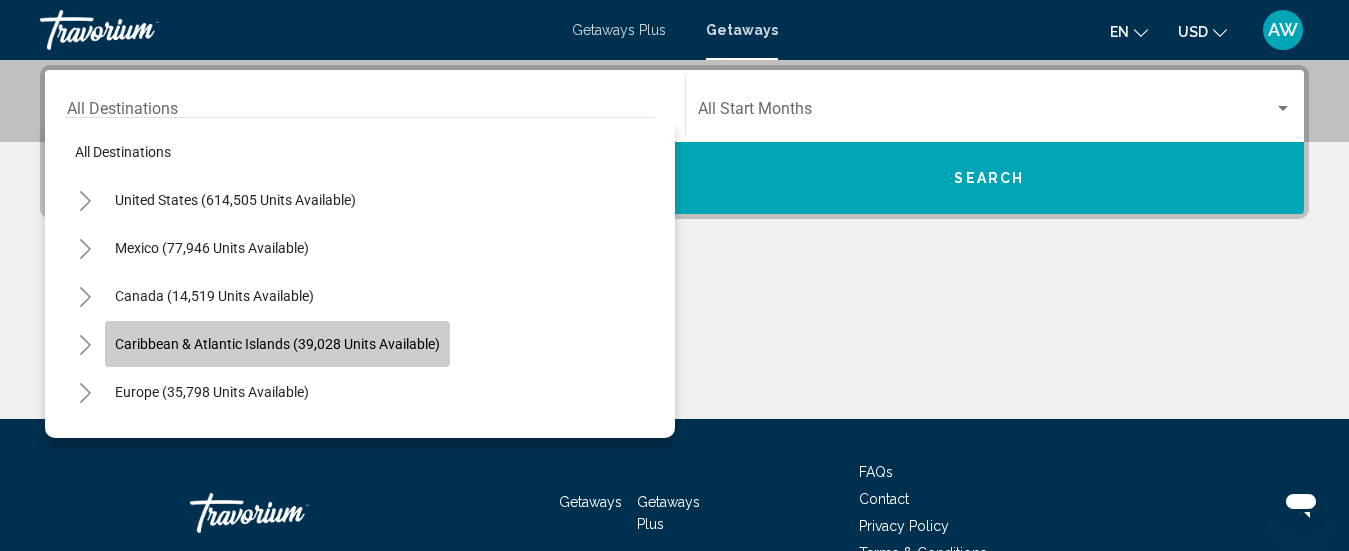 click on "Caribbean & Atlantic Islands (39,028 units available)" 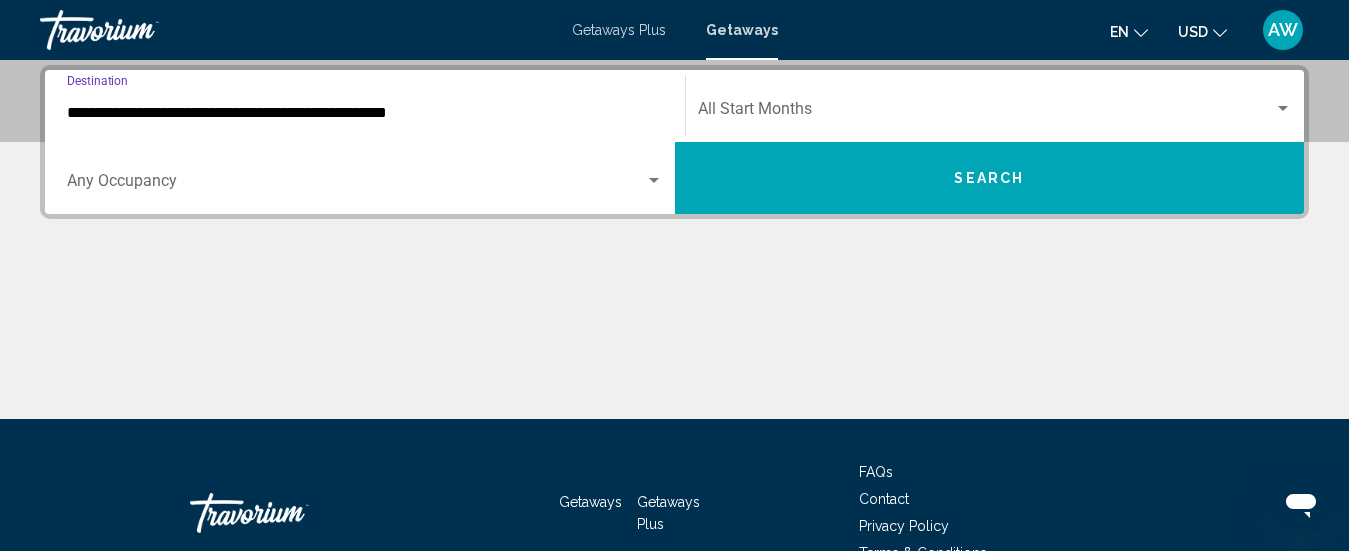 click at bounding box center (1283, 108) 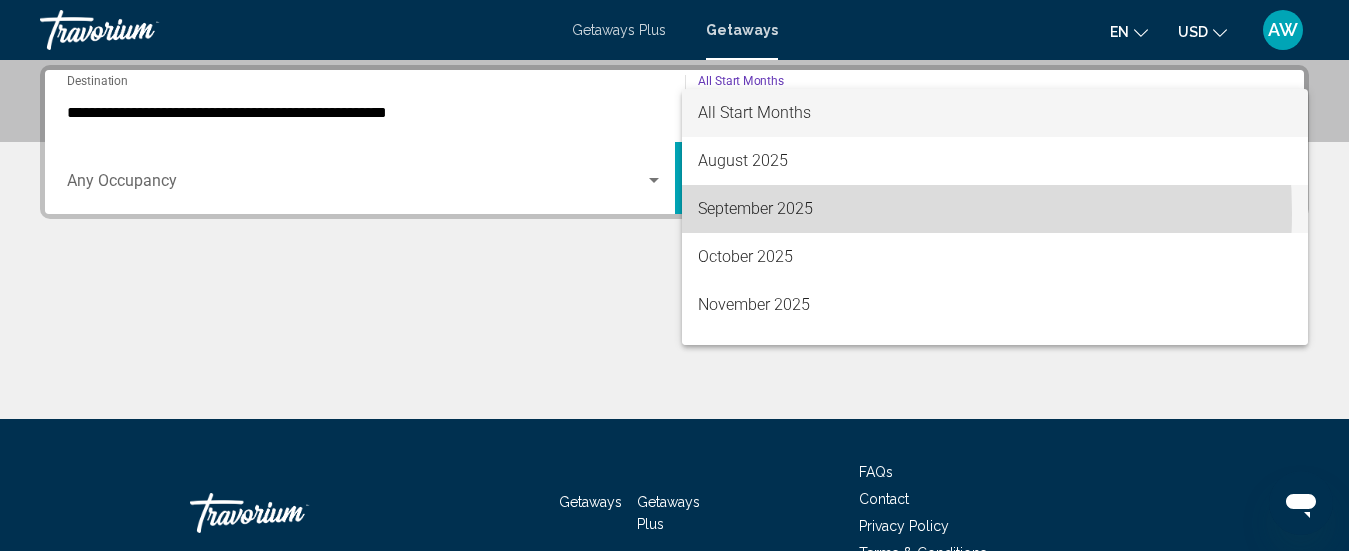 click on "September 2025" at bounding box center [995, 209] 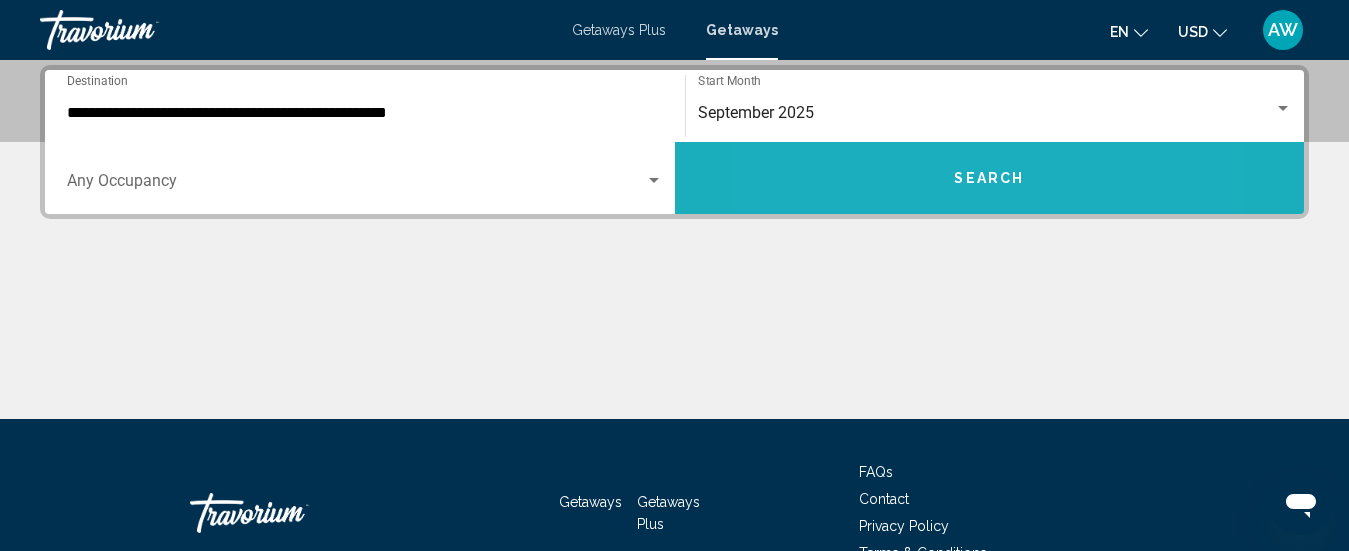 click on "Search" at bounding box center [990, 178] 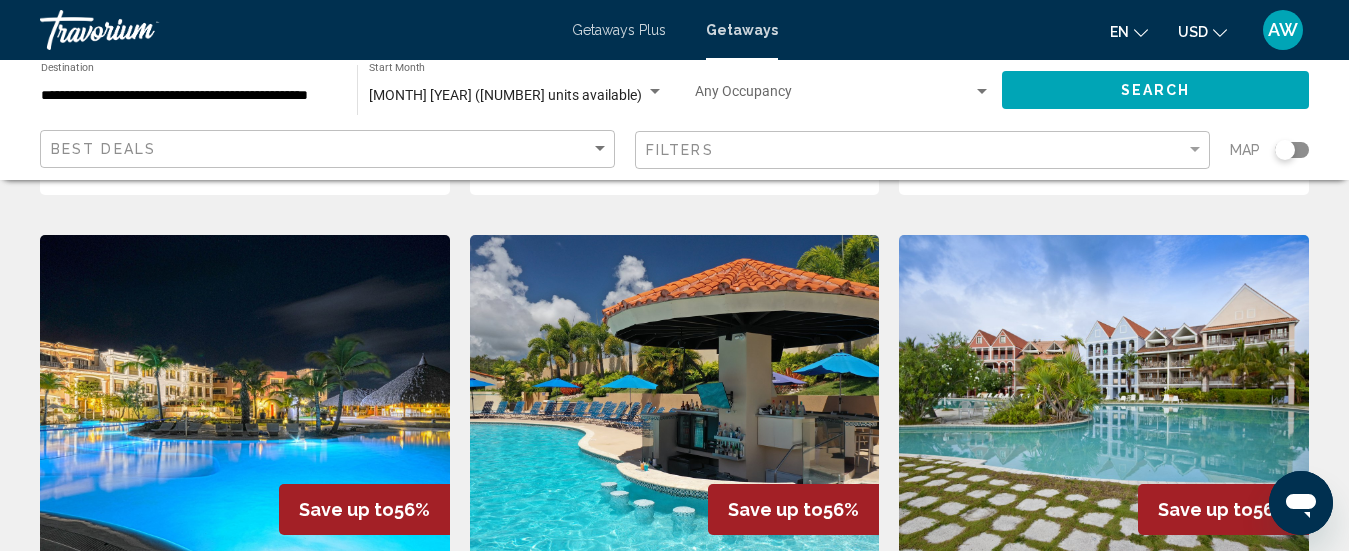 scroll, scrollTop: 767, scrollLeft: 0, axis: vertical 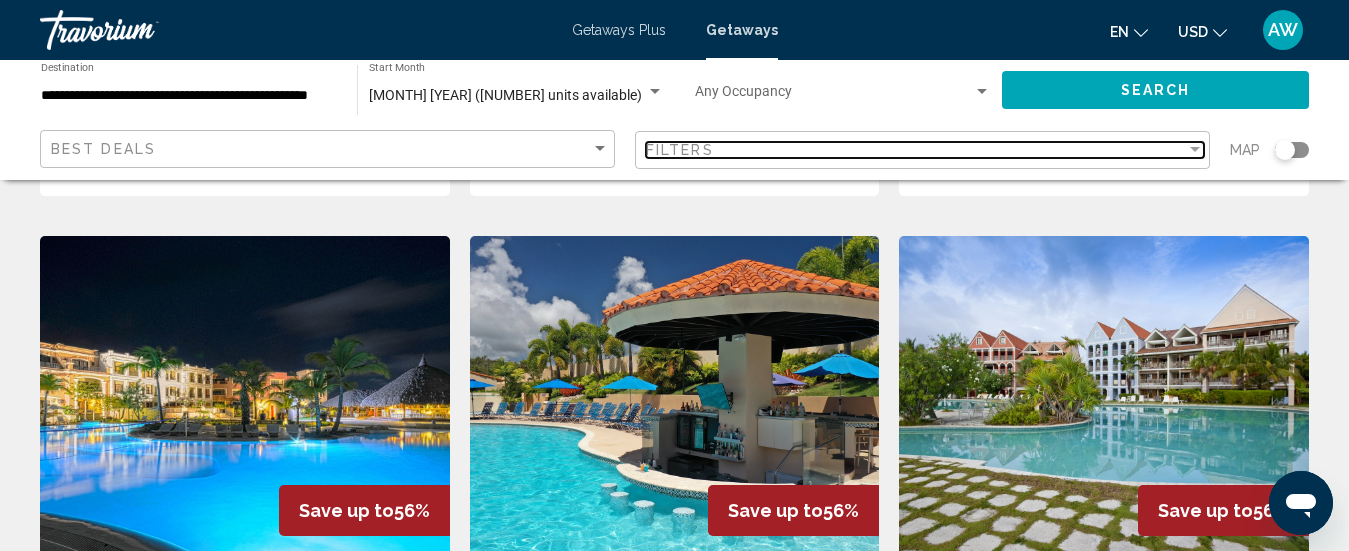click at bounding box center (1195, 149) 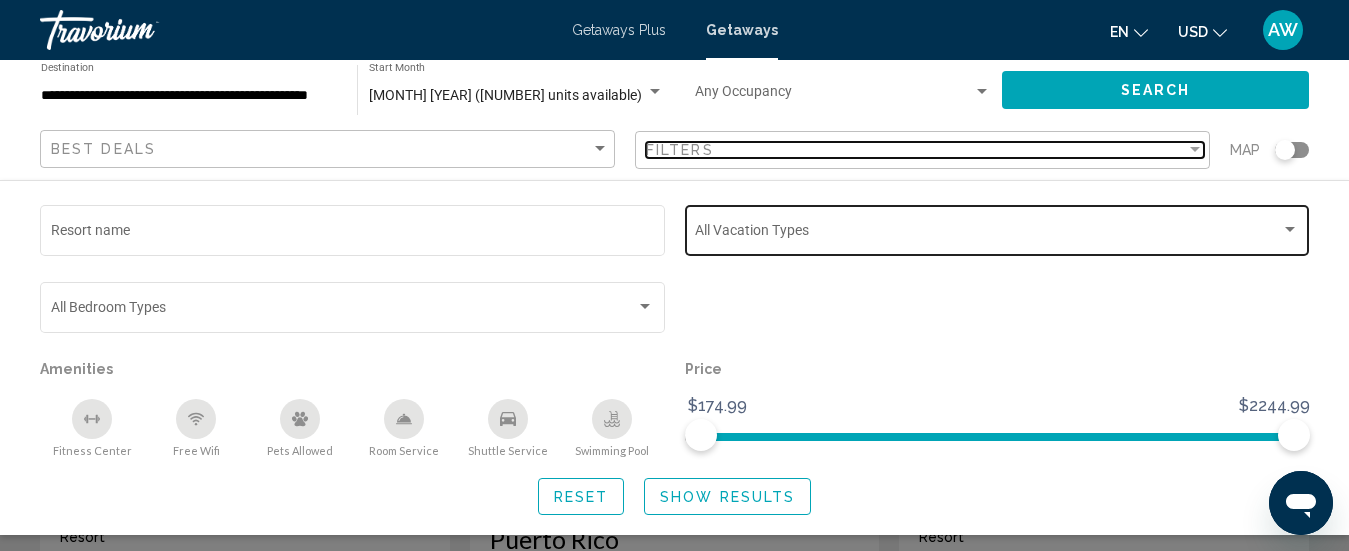 scroll, scrollTop: 850, scrollLeft: 0, axis: vertical 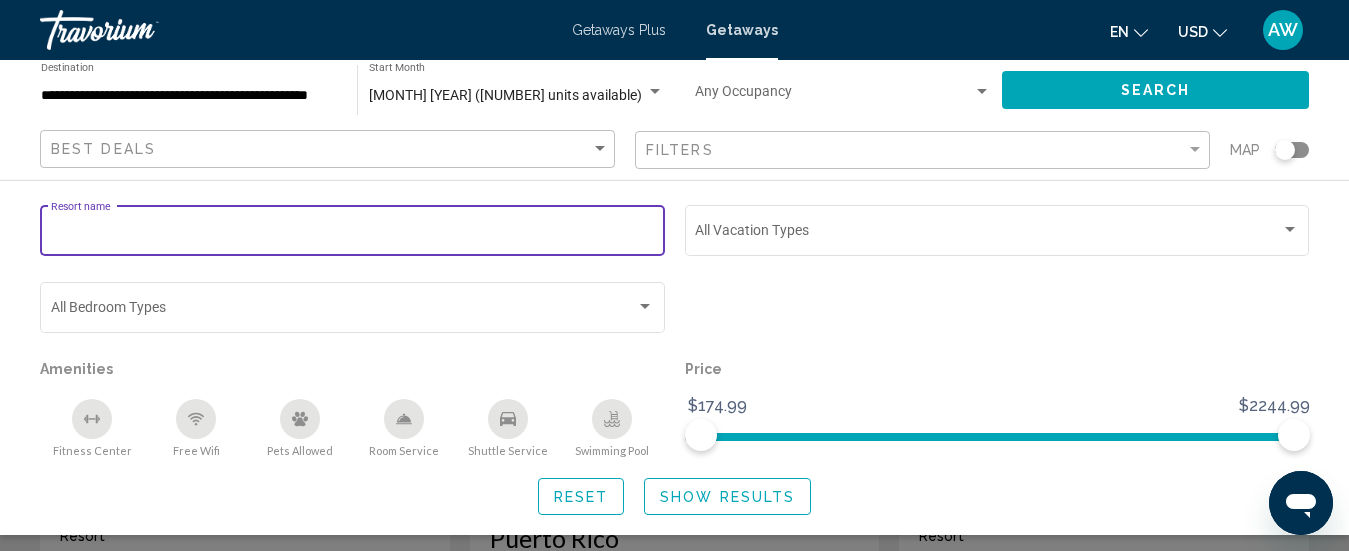 click on "Resort name" at bounding box center (353, 234) 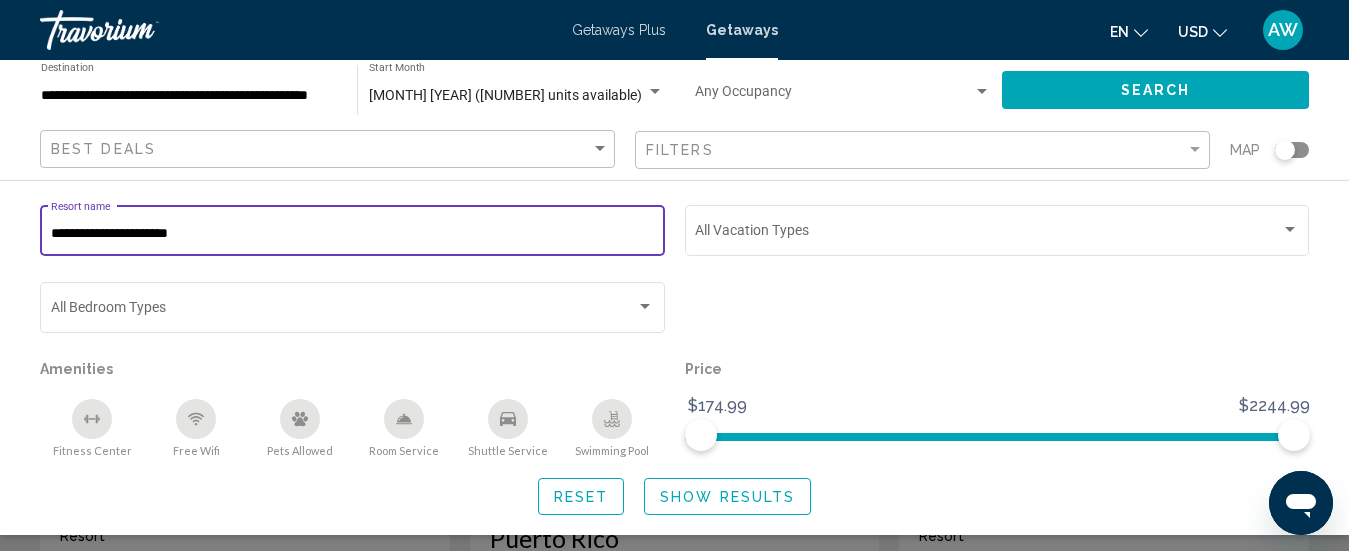 type on "**********" 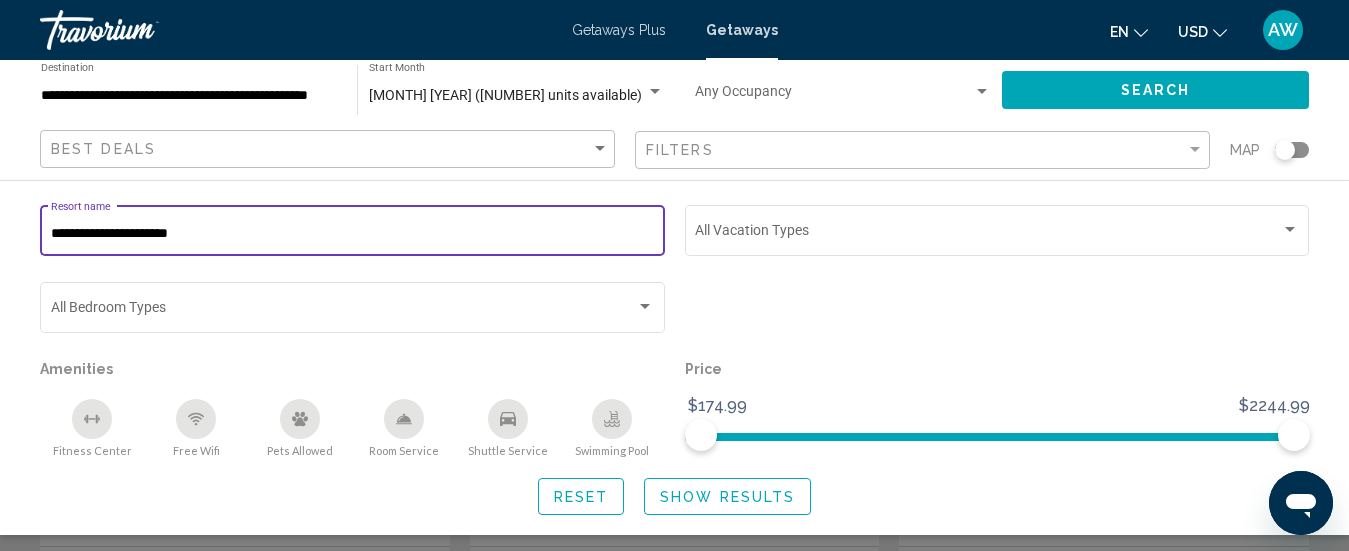 scroll, scrollTop: 944, scrollLeft: 0, axis: vertical 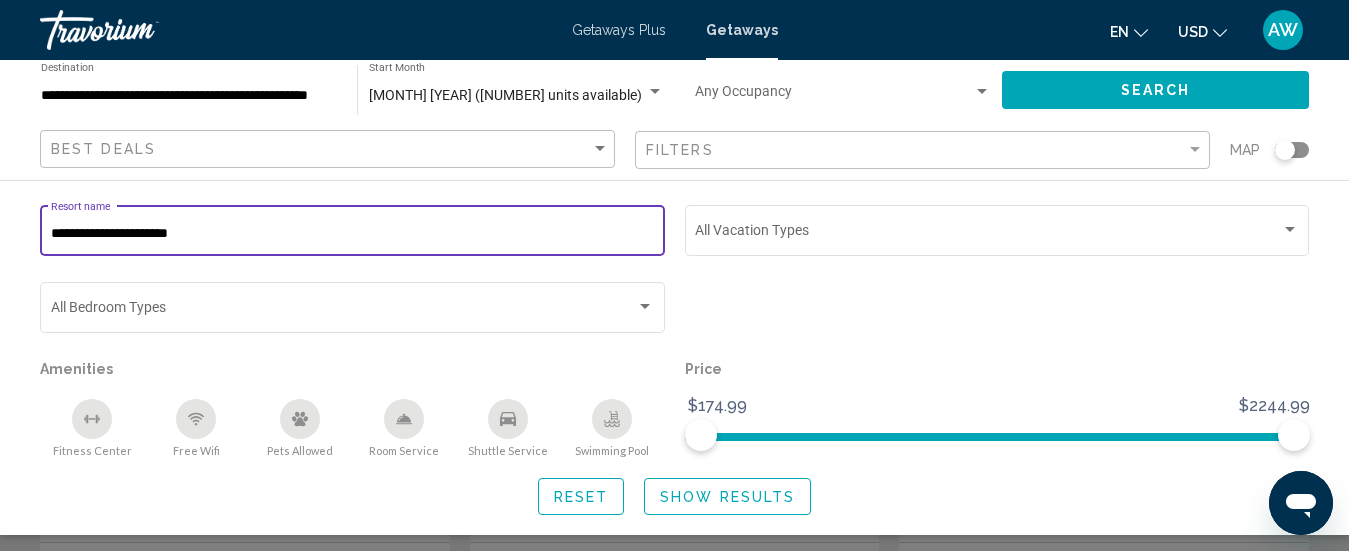 click on "Show Results" 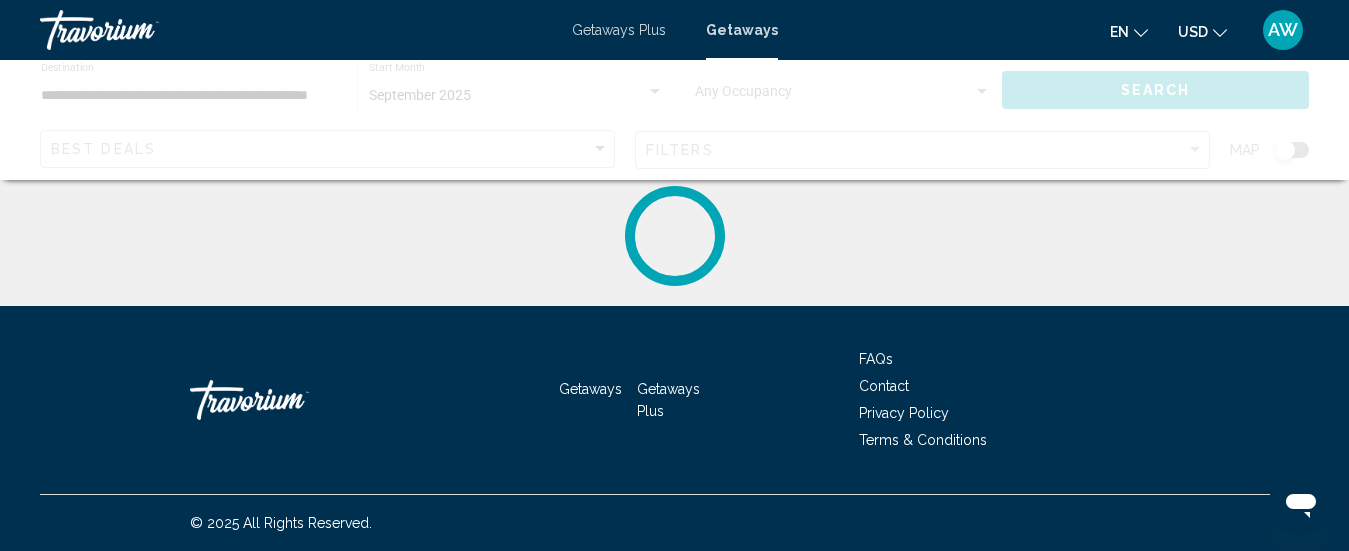 scroll, scrollTop: 0, scrollLeft: 0, axis: both 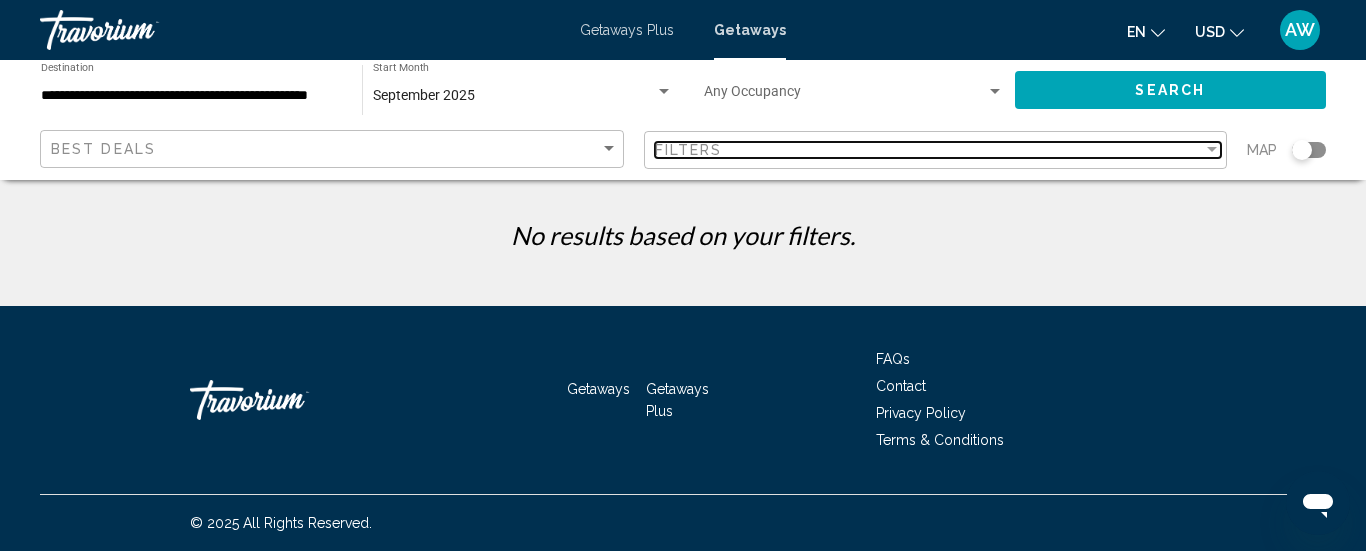 click at bounding box center (1212, 150) 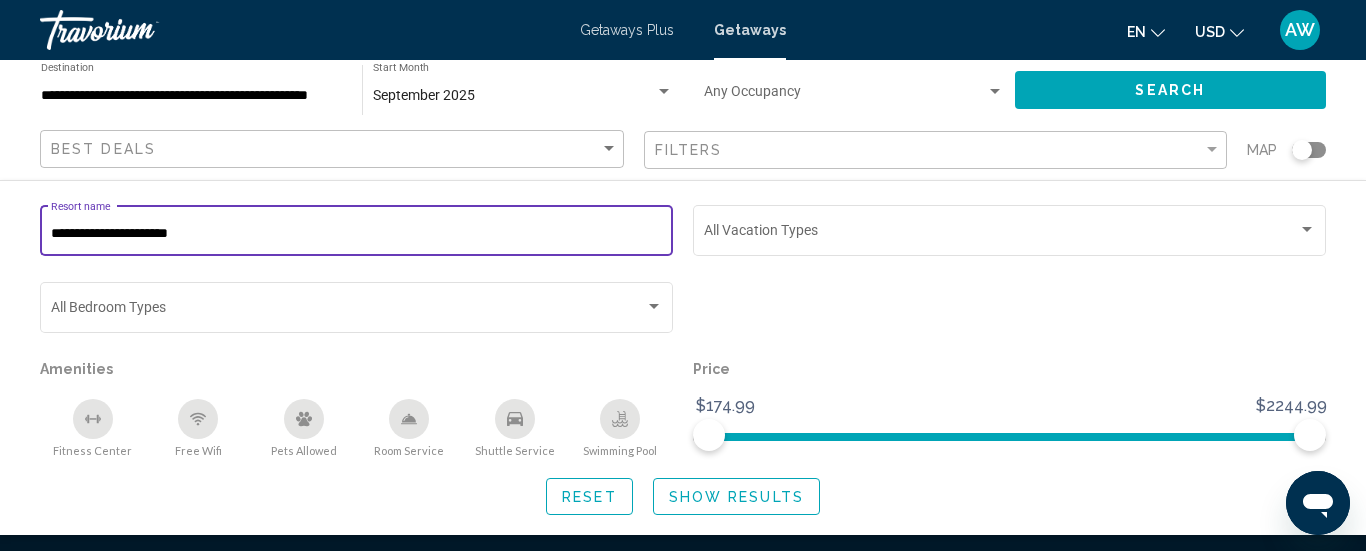 click on "**********" at bounding box center [357, 234] 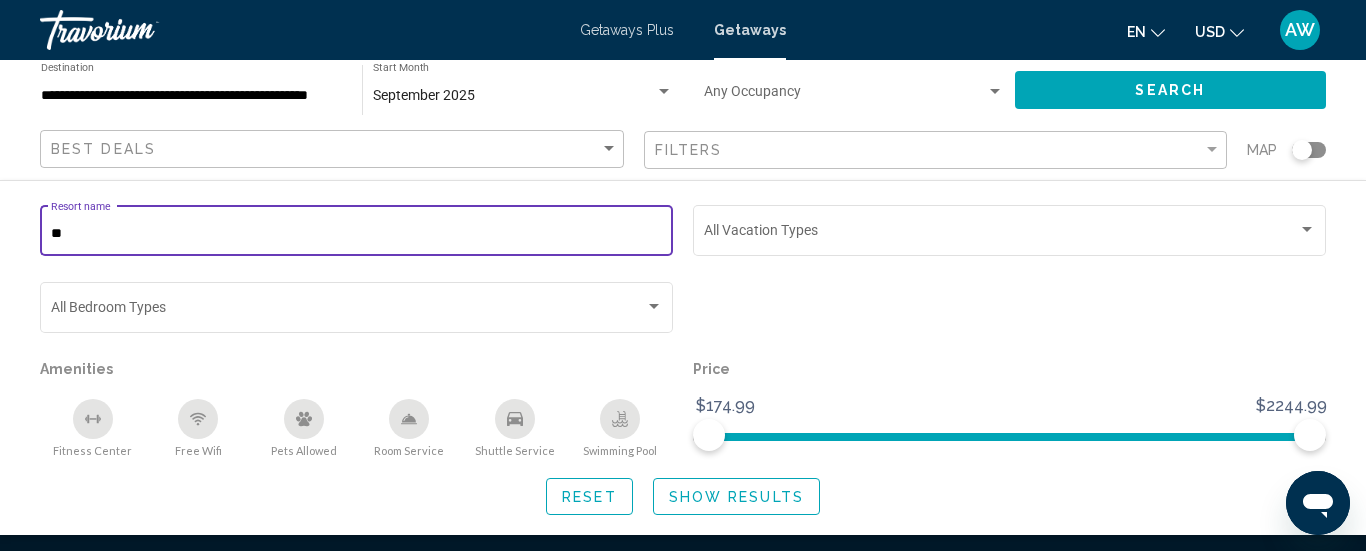 type on "*" 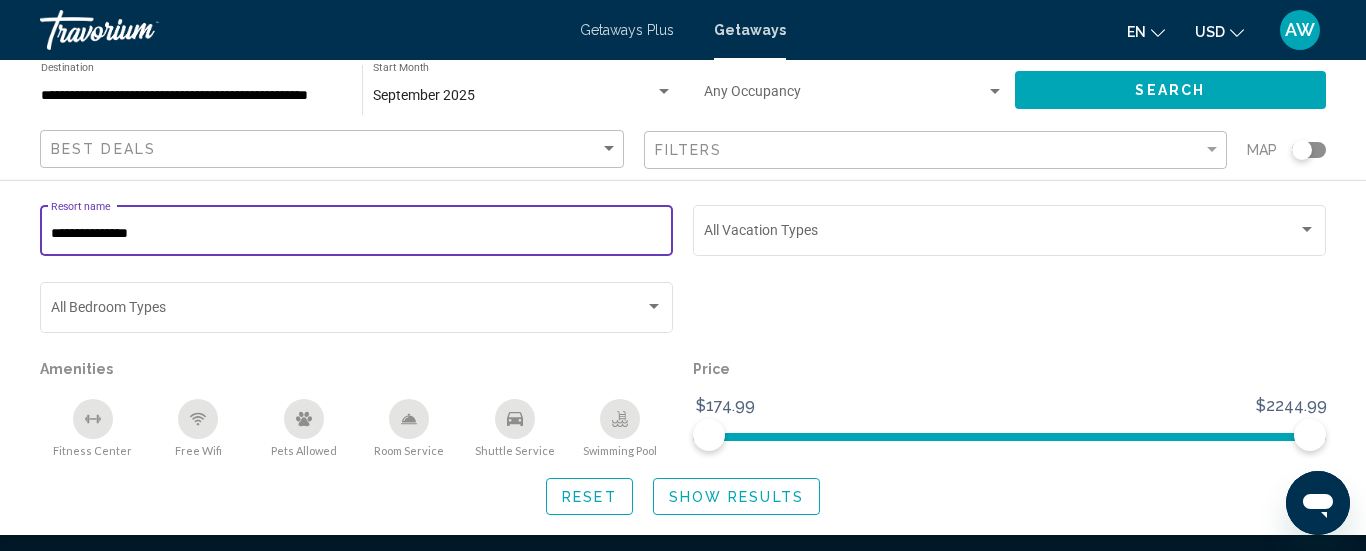 type on "**********" 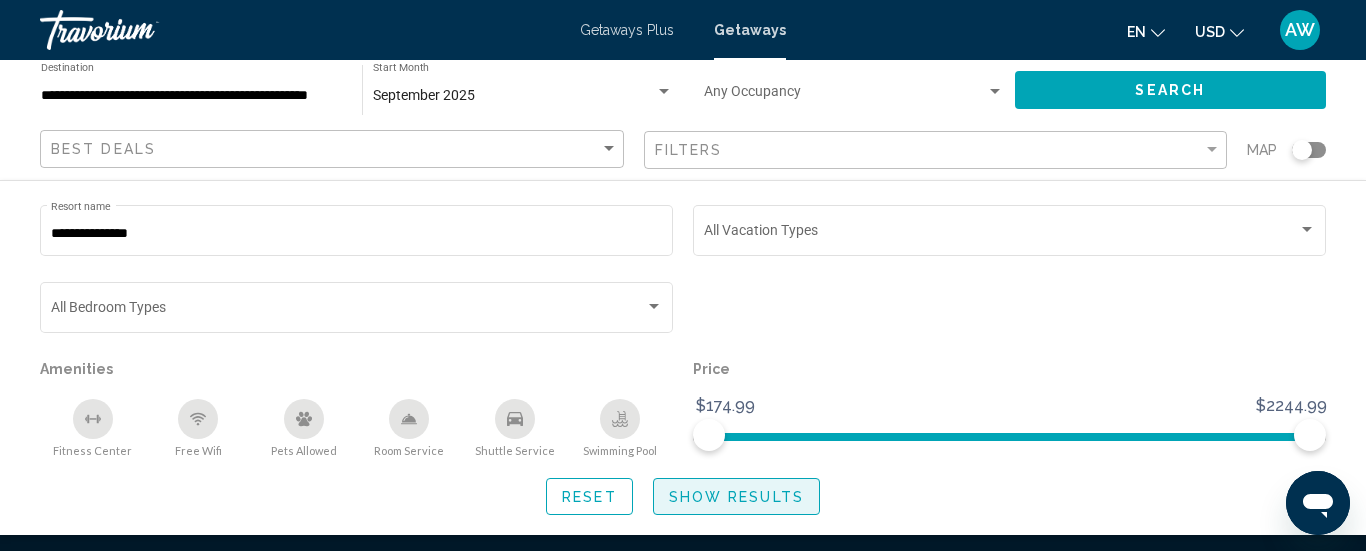 click on "Show Results" 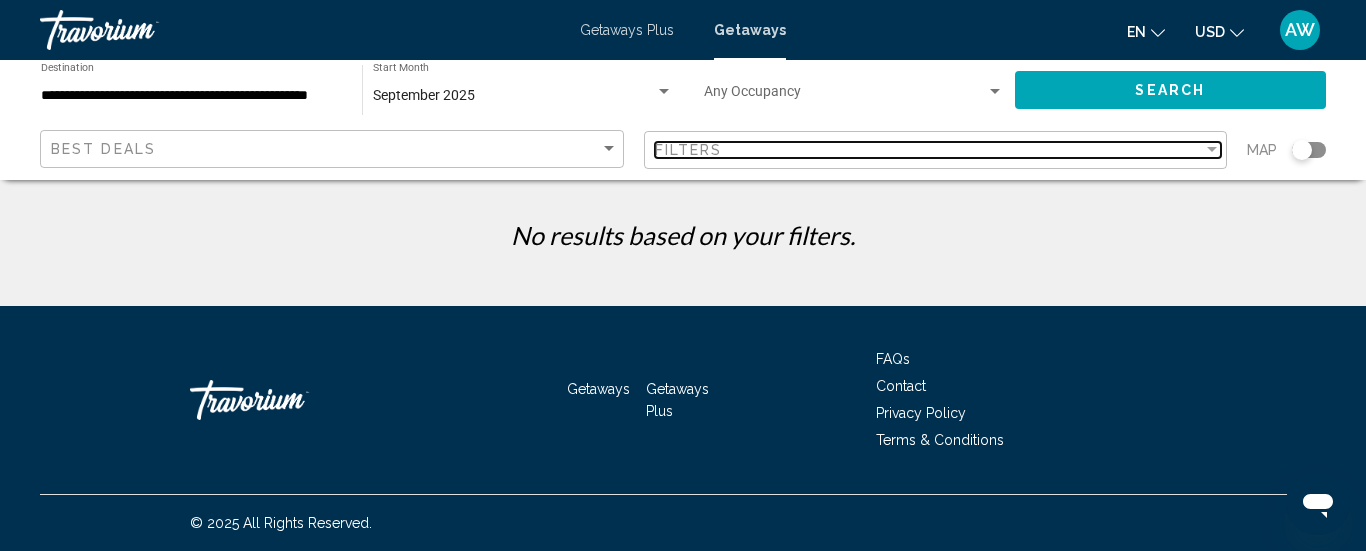 click at bounding box center [1212, 149] 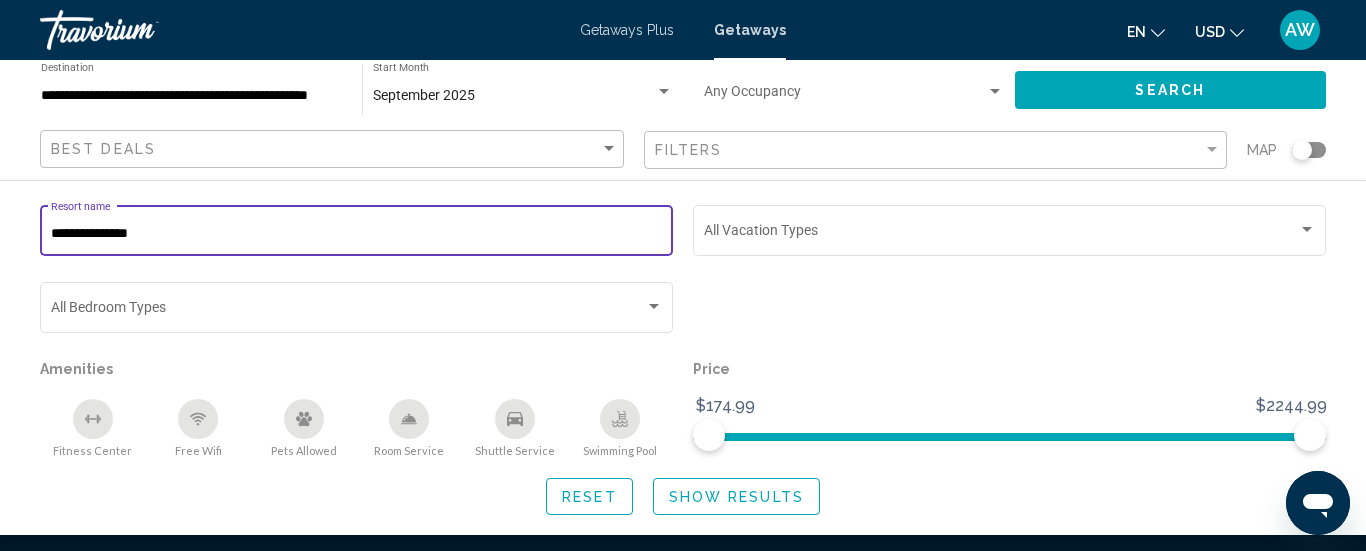 click on "**********" at bounding box center [357, 234] 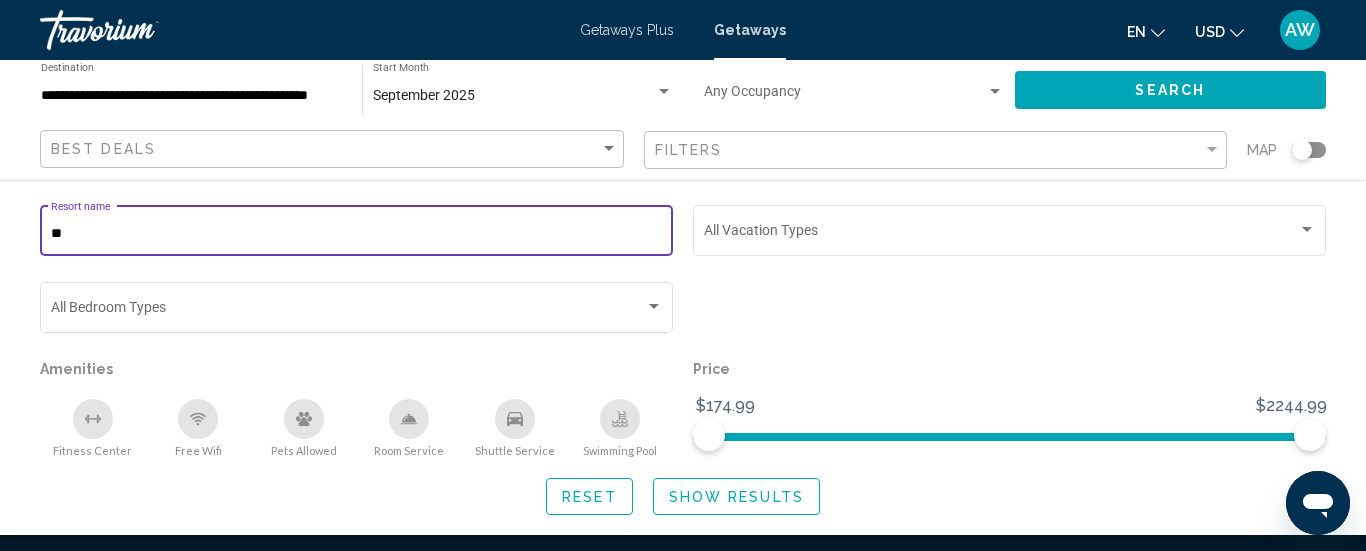 type on "*" 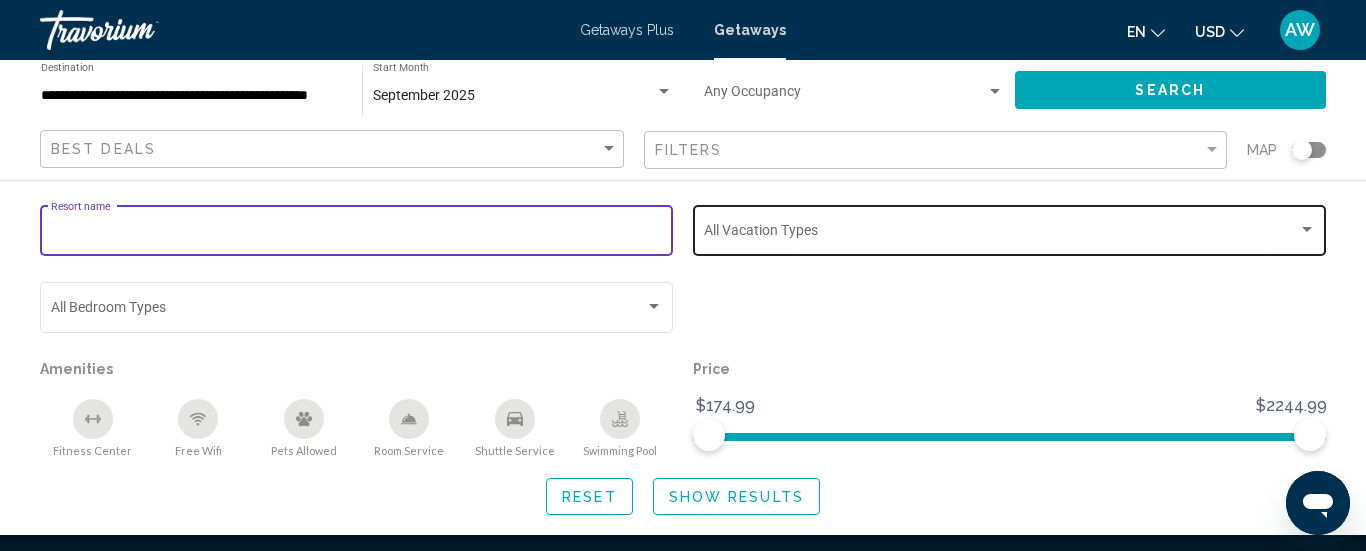 type 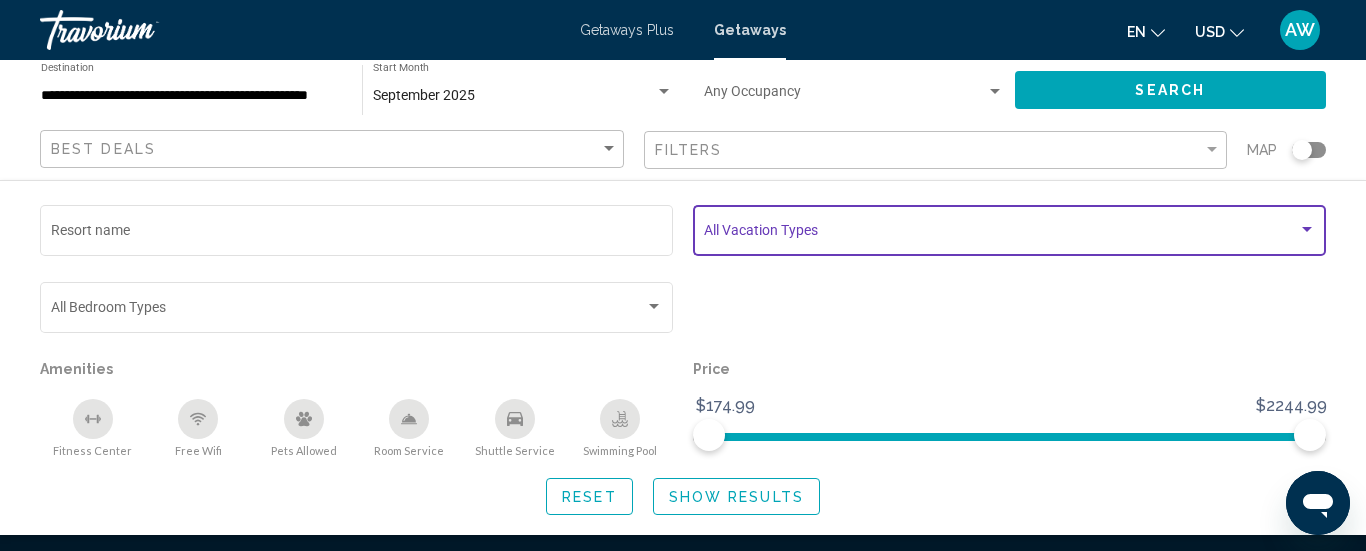click at bounding box center (1307, 229) 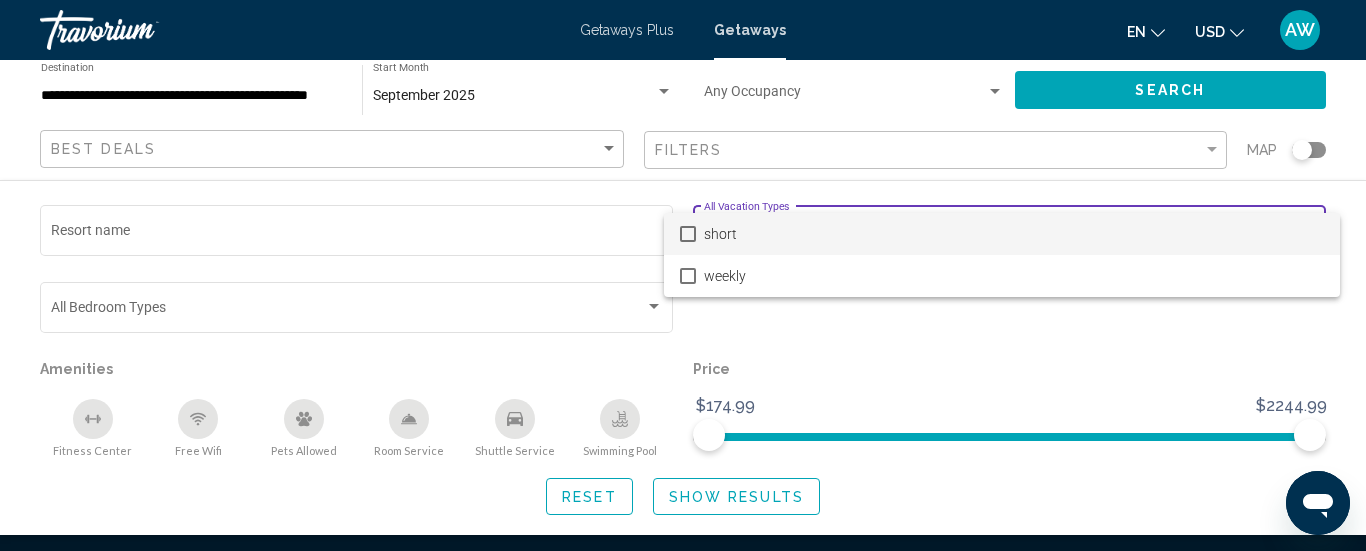 click at bounding box center (683, 275) 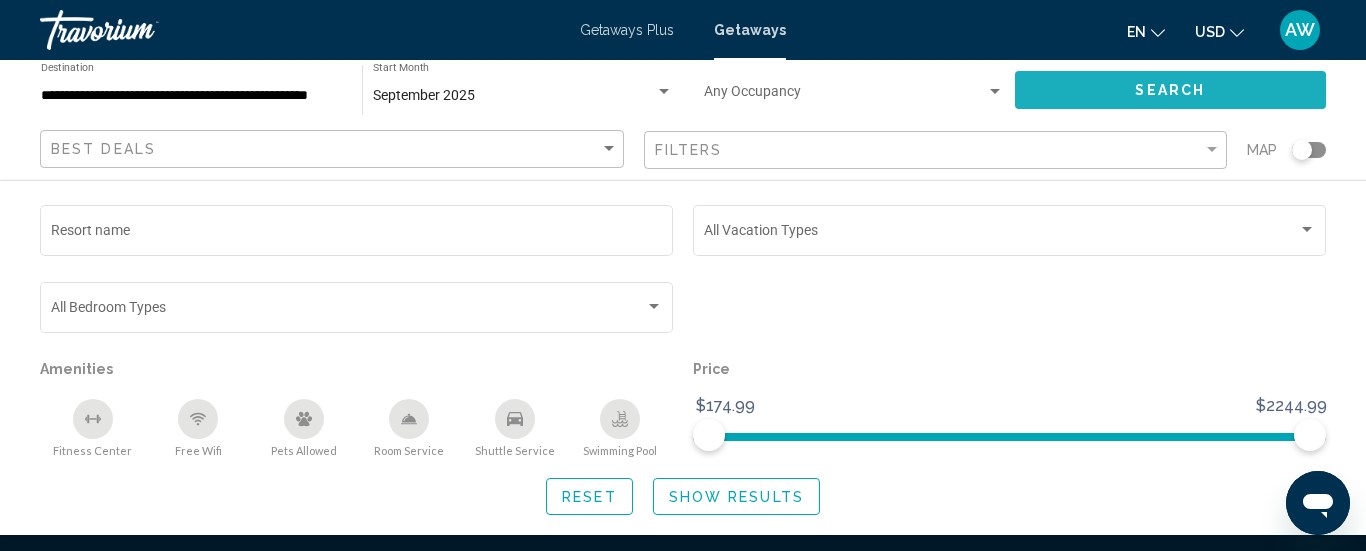 click on "Search" 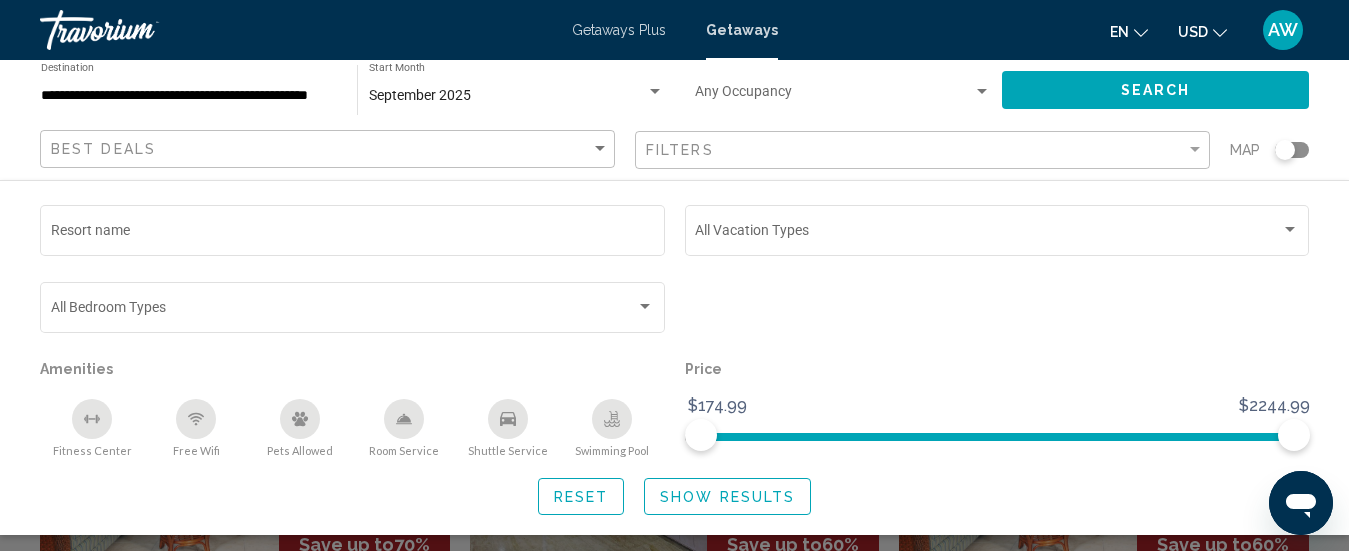 click on "Show Results" 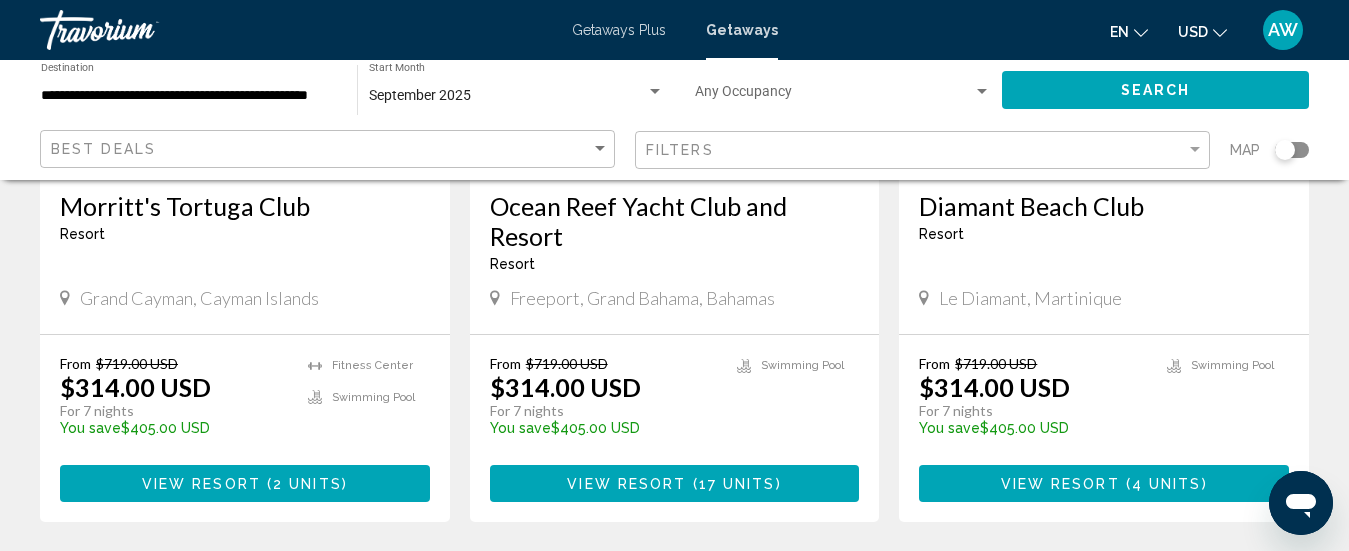 scroll, scrollTop: 1828, scrollLeft: 0, axis: vertical 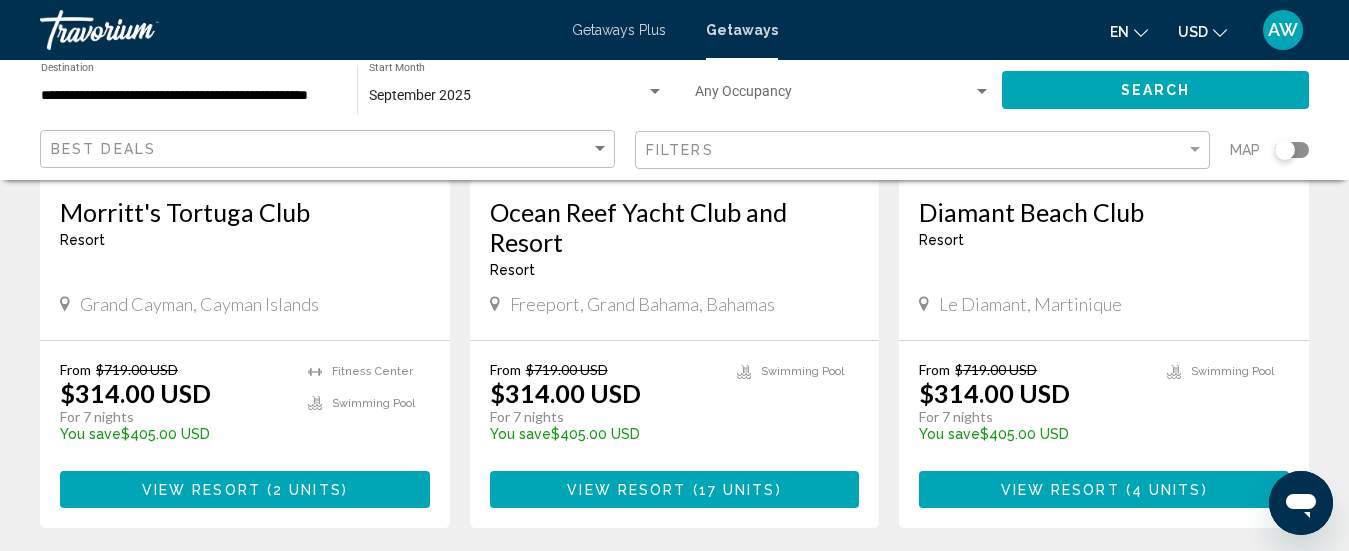 click on "Getaways Plus" at bounding box center [619, 30] 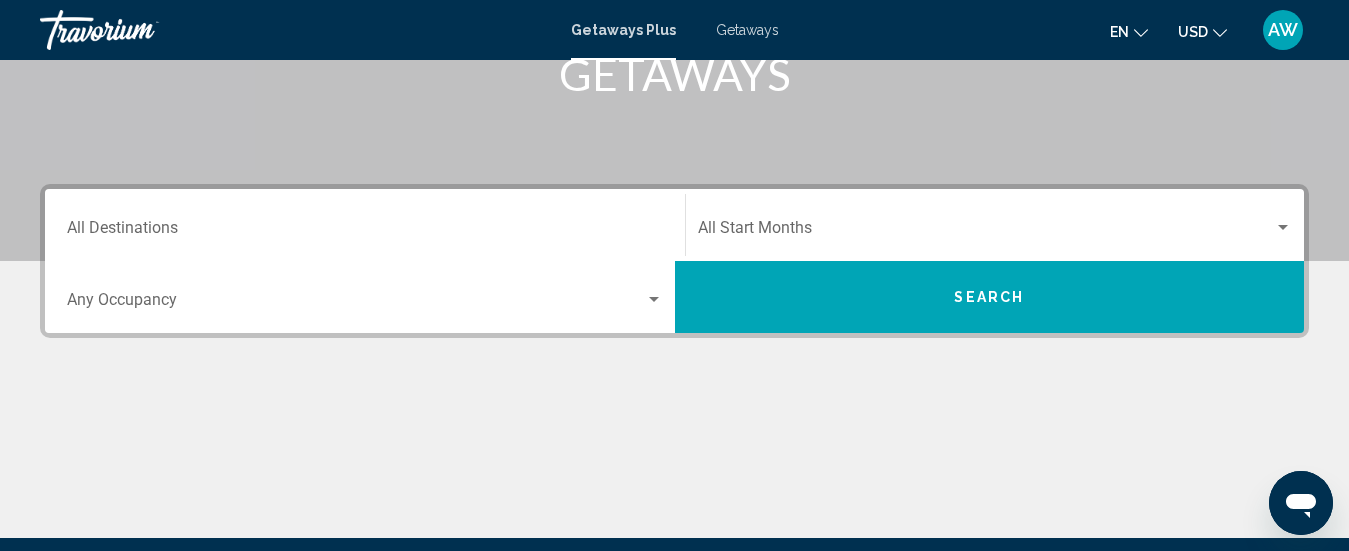 scroll, scrollTop: 340, scrollLeft: 0, axis: vertical 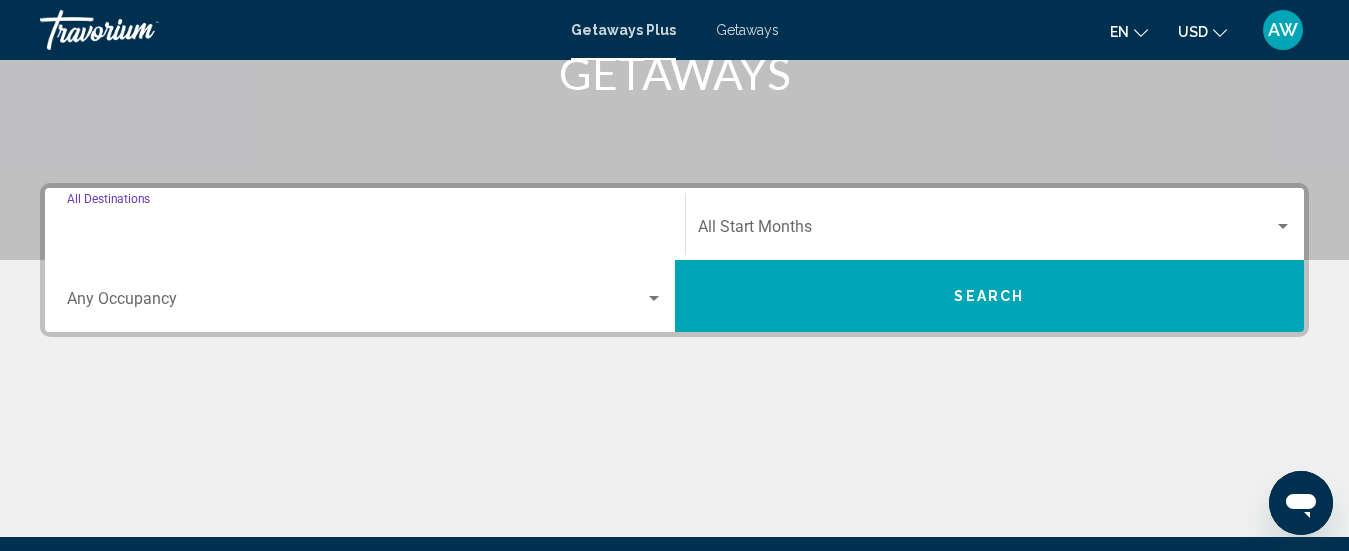 click on "Destination All Destinations" at bounding box center (365, 231) 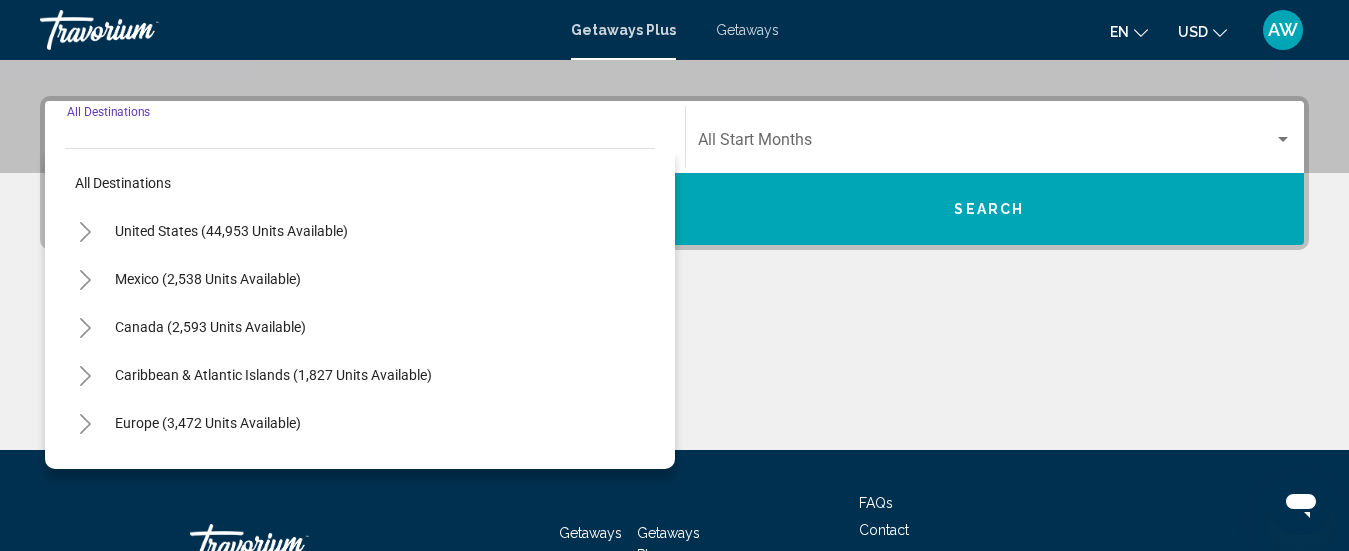 scroll, scrollTop: 458, scrollLeft: 0, axis: vertical 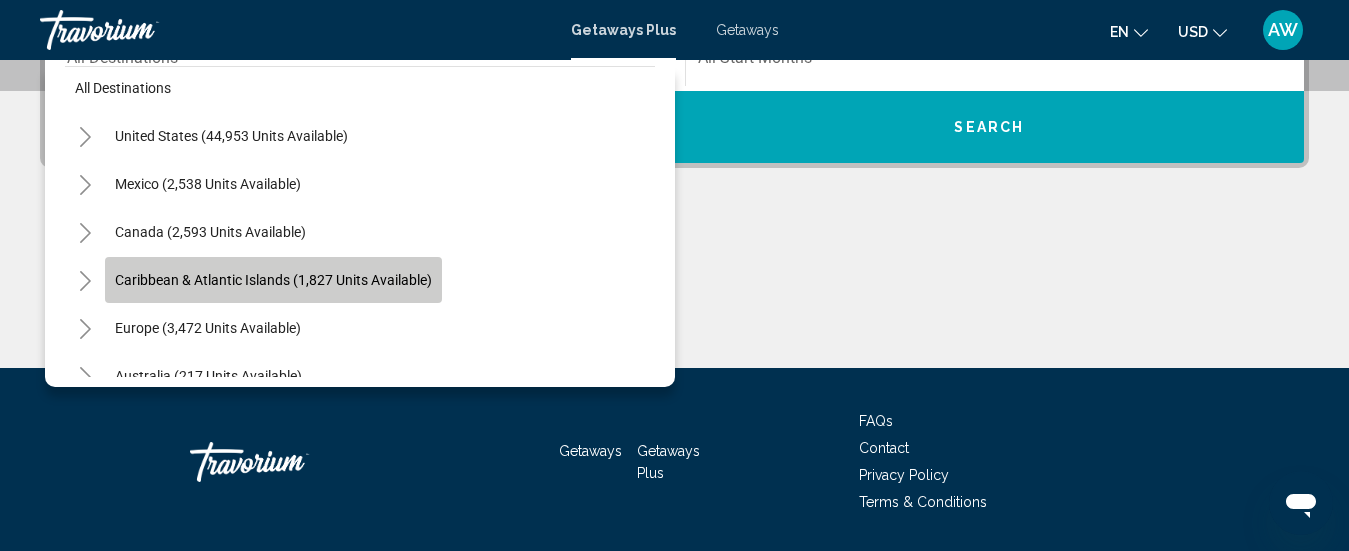 click on "Caribbean & Atlantic Islands (1,827 units available)" 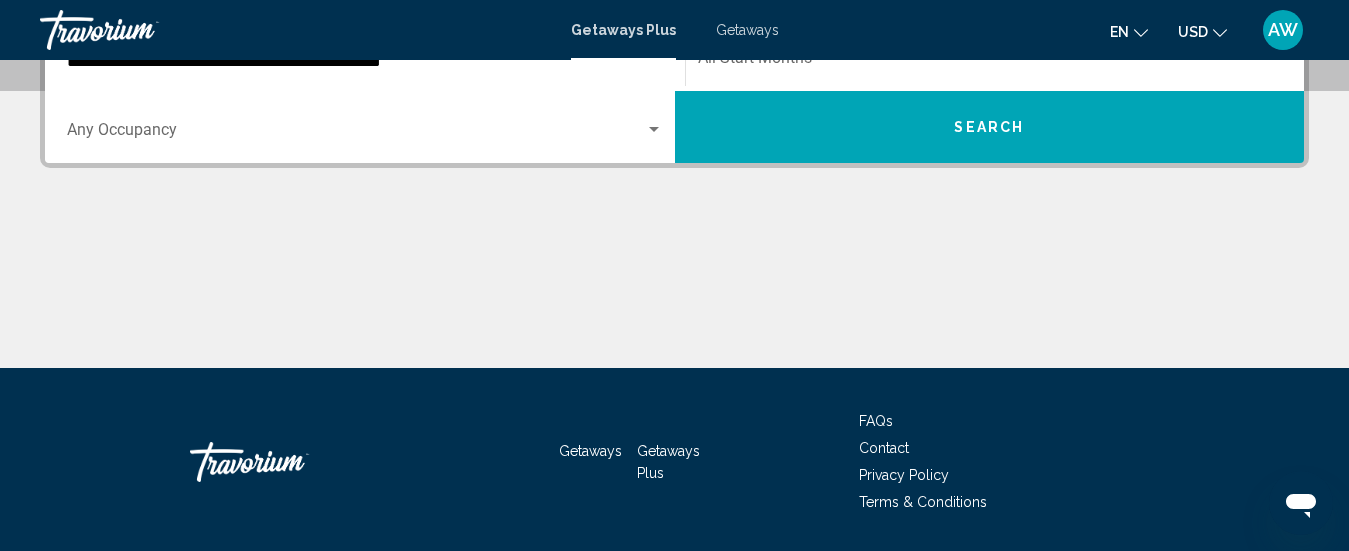 scroll, scrollTop: 458, scrollLeft: 0, axis: vertical 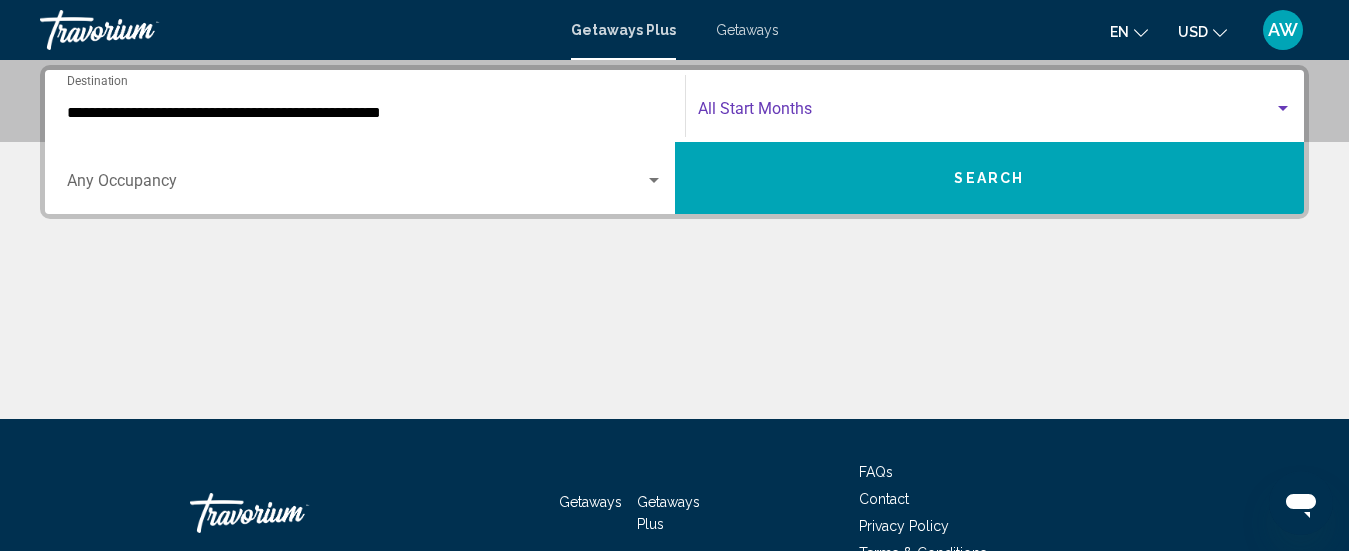 click at bounding box center [1283, 108] 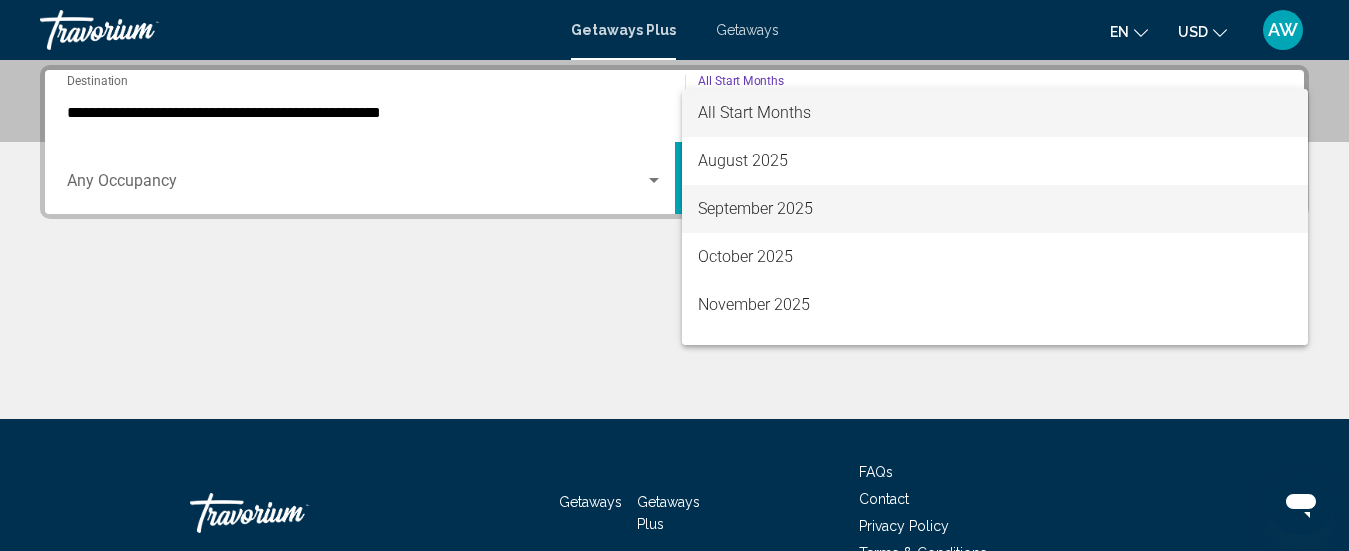 click on "September 2025" at bounding box center [995, 209] 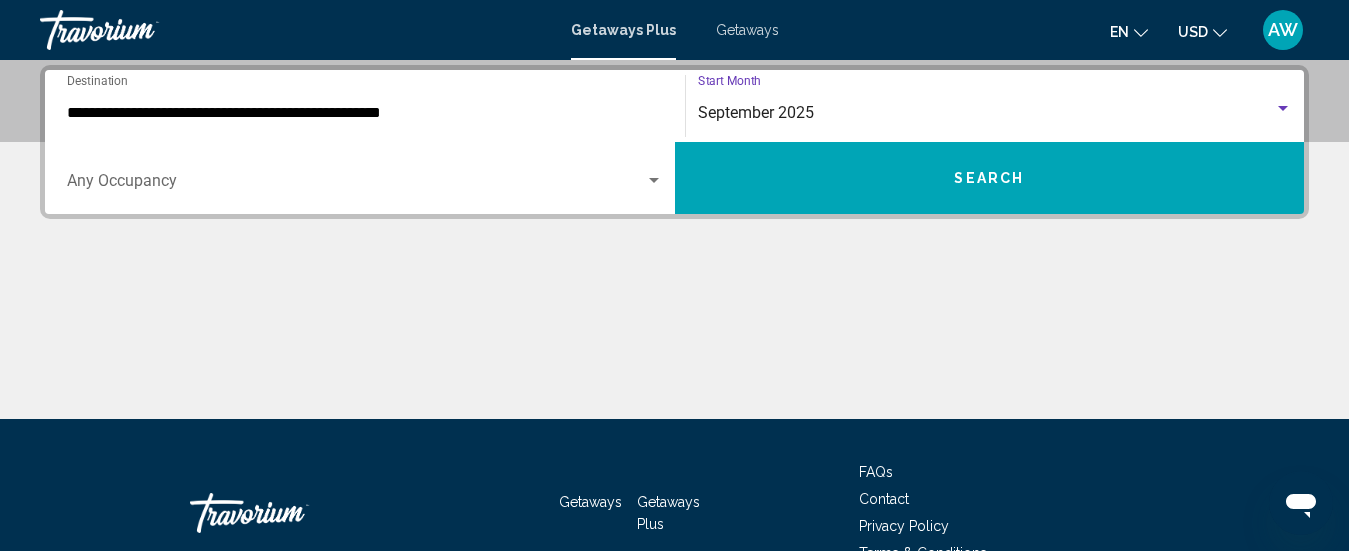 click on "Search" at bounding box center [990, 178] 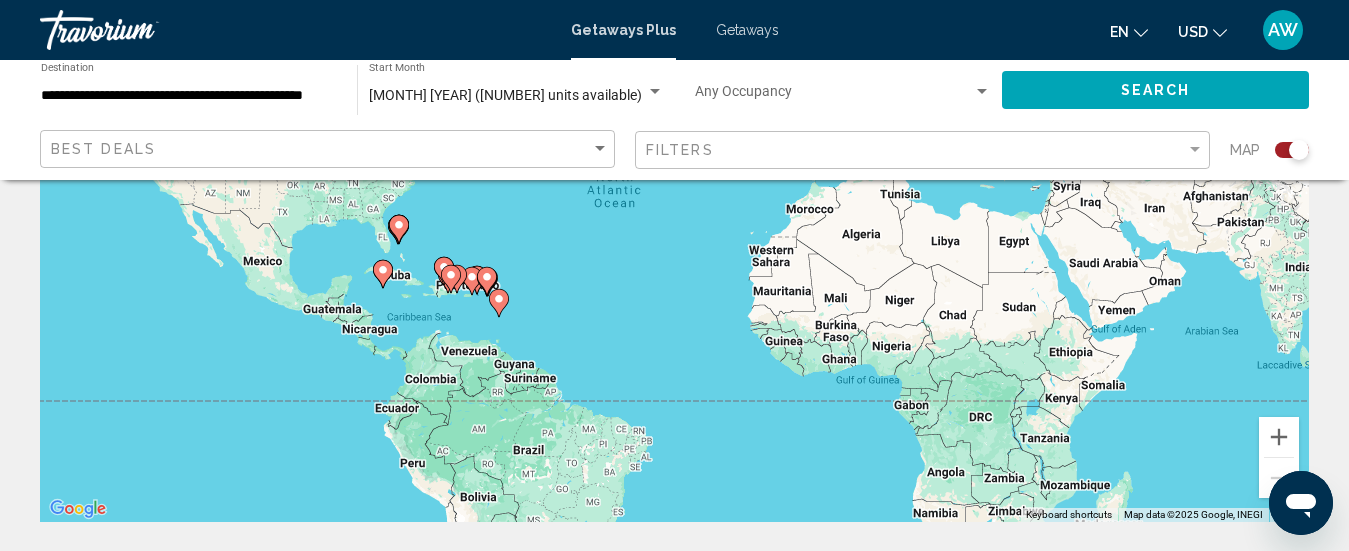 scroll, scrollTop: 0, scrollLeft: 0, axis: both 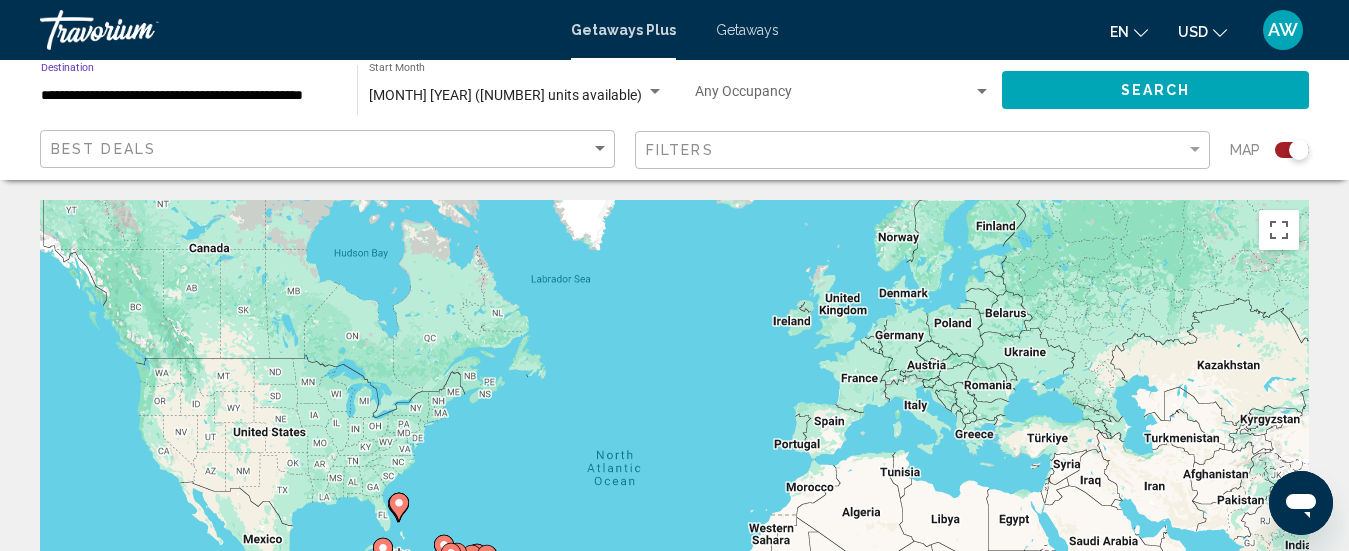 click on "**********" at bounding box center (189, 96) 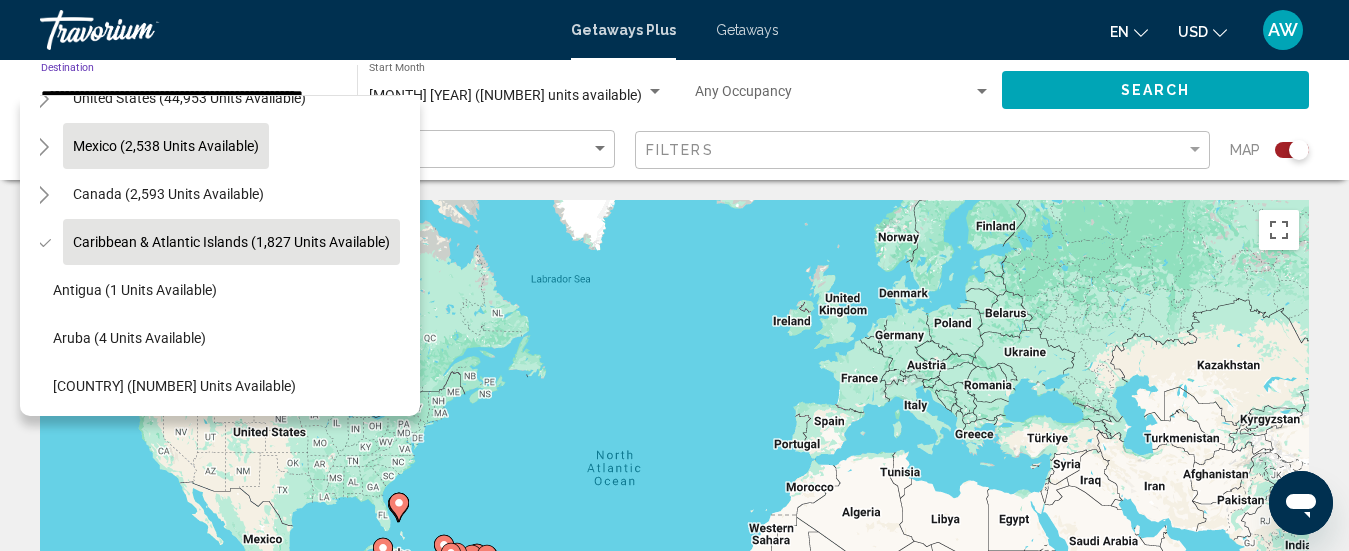 scroll, scrollTop: 0, scrollLeft: 35, axis: horizontal 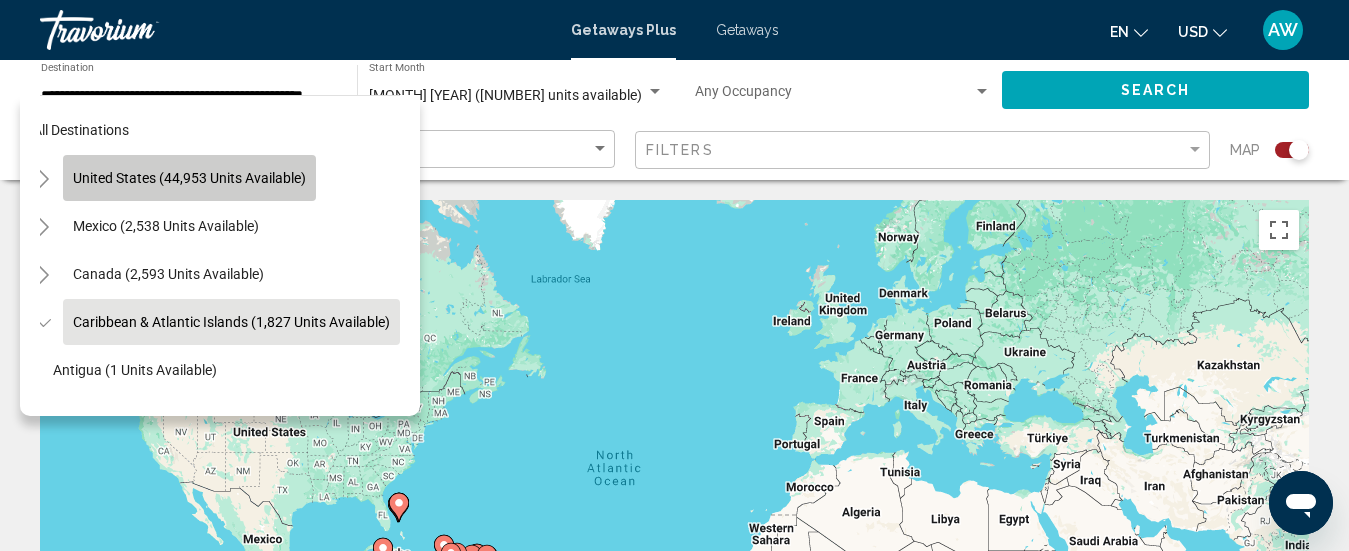 click on "United States (44,953 units available)" 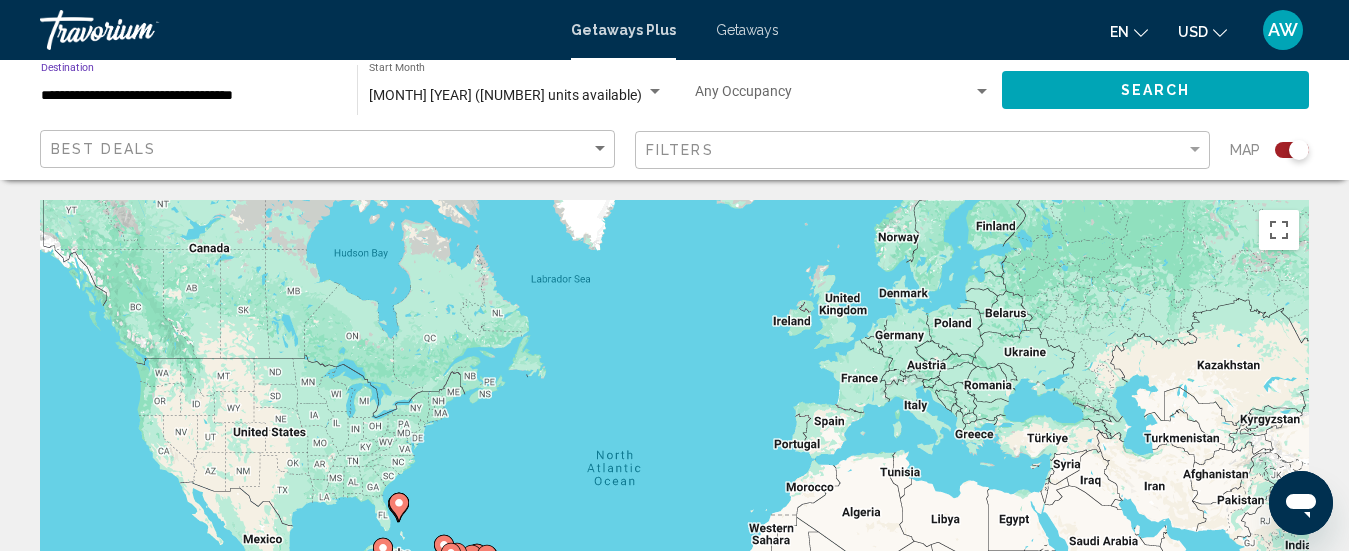 click on "Search" 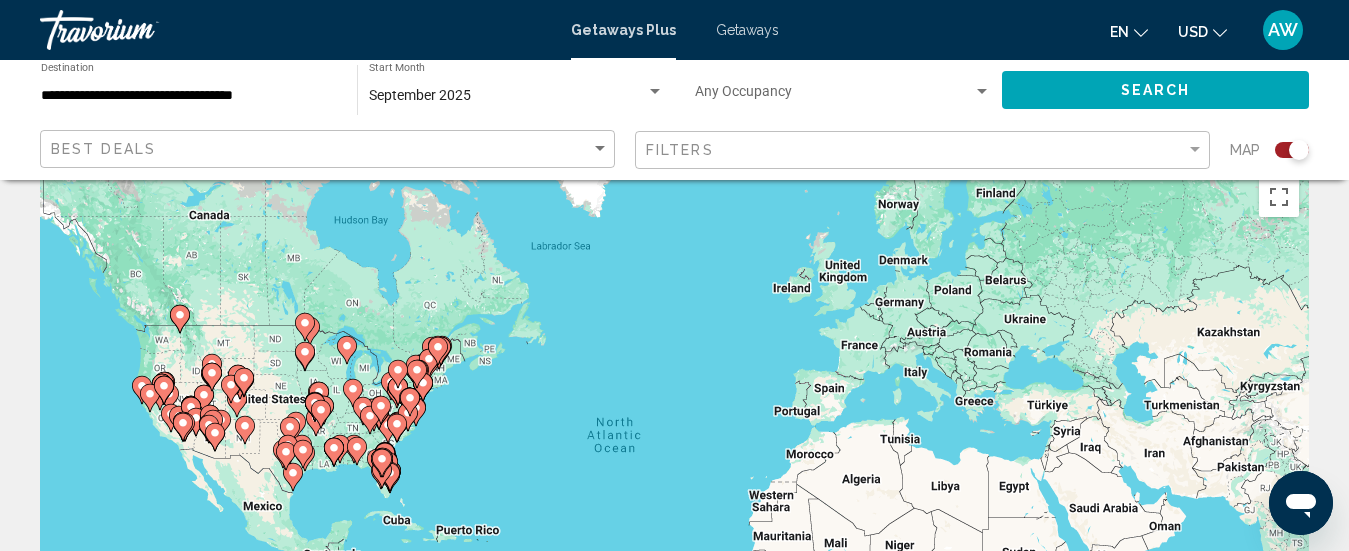 scroll, scrollTop: 34, scrollLeft: 0, axis: vertical 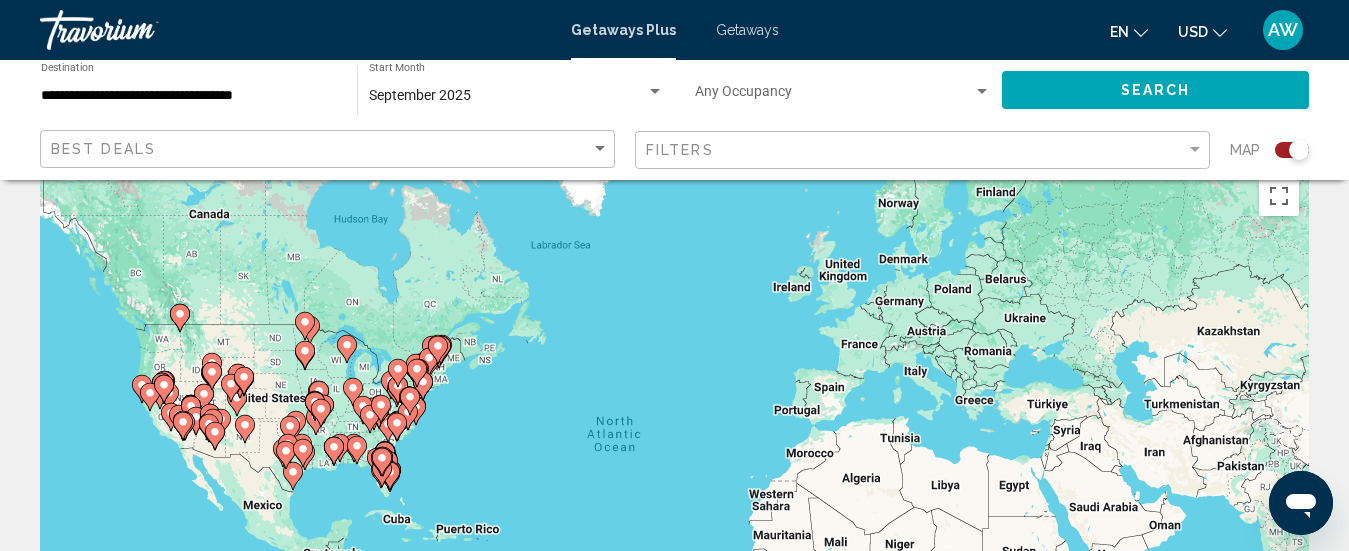 click 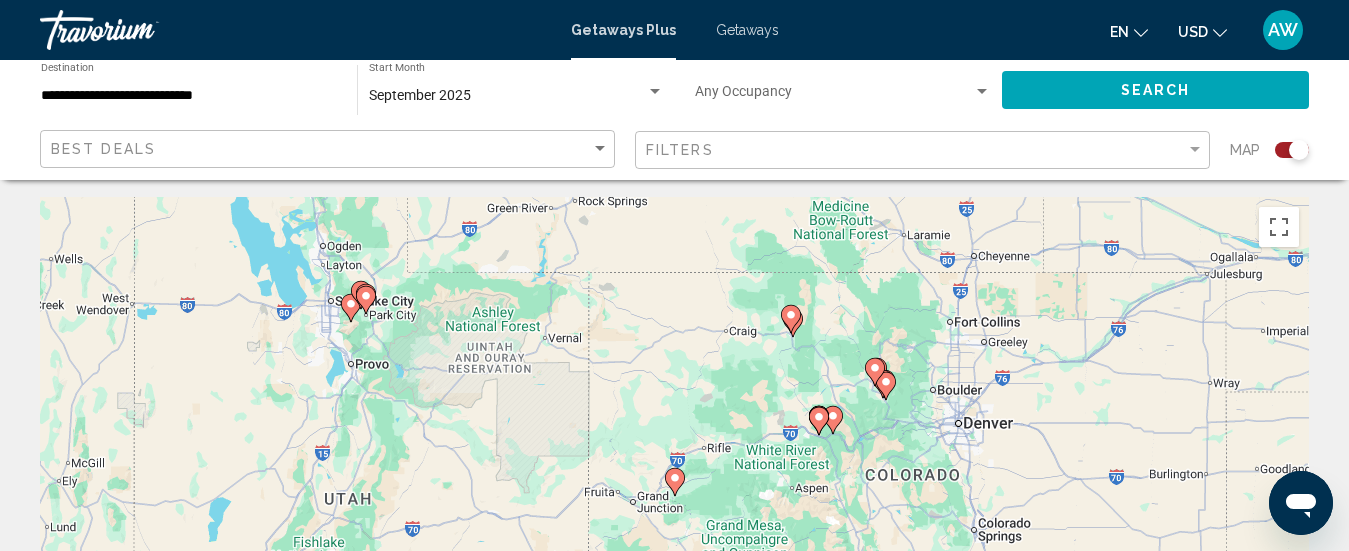 scroll, scrollTop: 0, scrollLeft: 0, axis: both 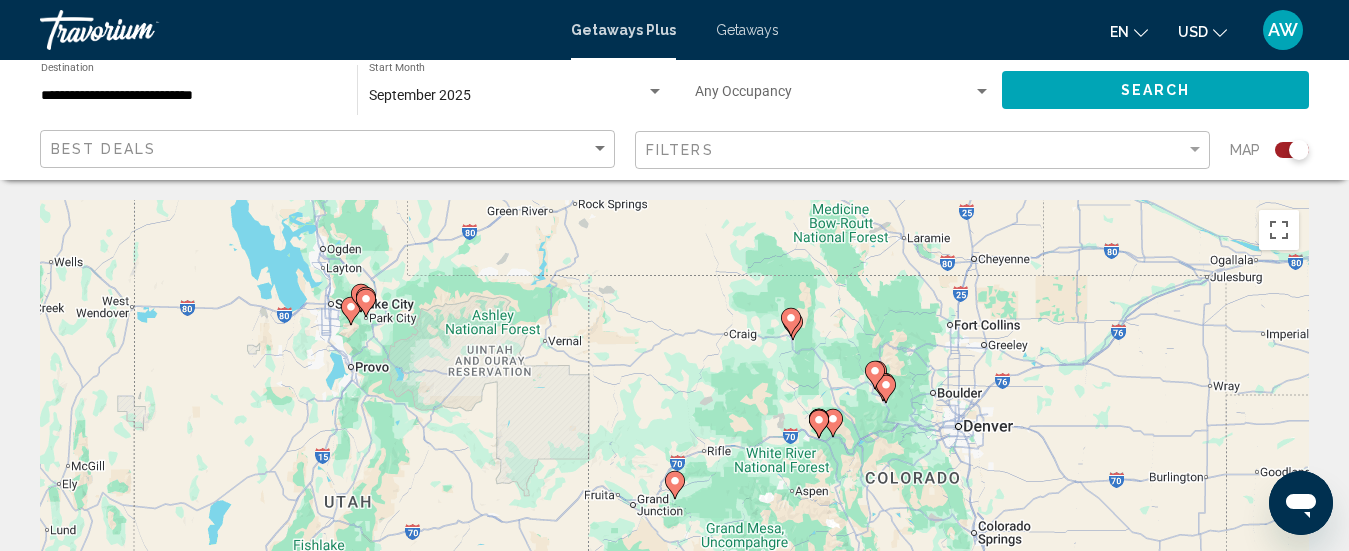 click on "**********" at bounding box center (189, 96) 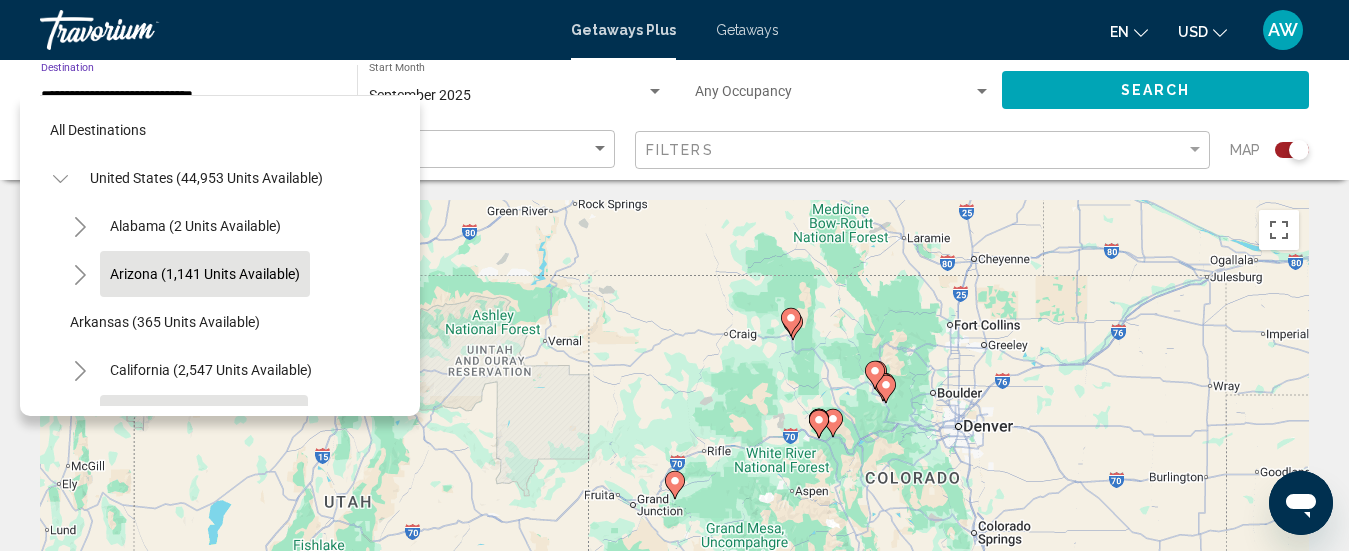 scroll, scrollTop: 176, scrollLeft: 0, axis: vertical 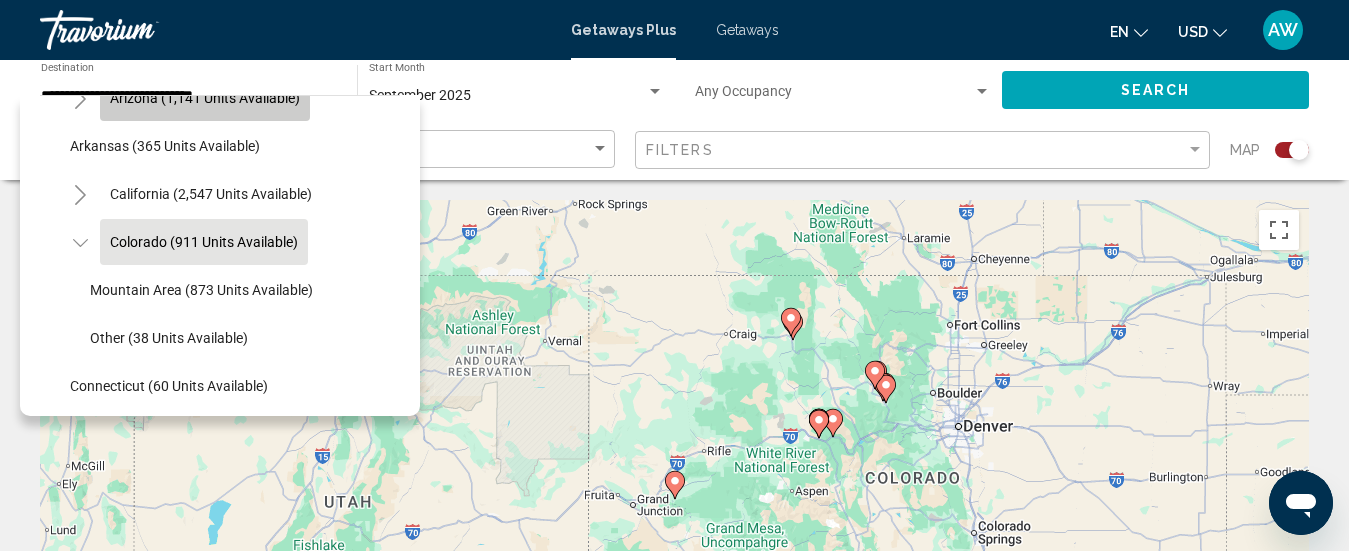 click on "Arizona (1,141 units available)" 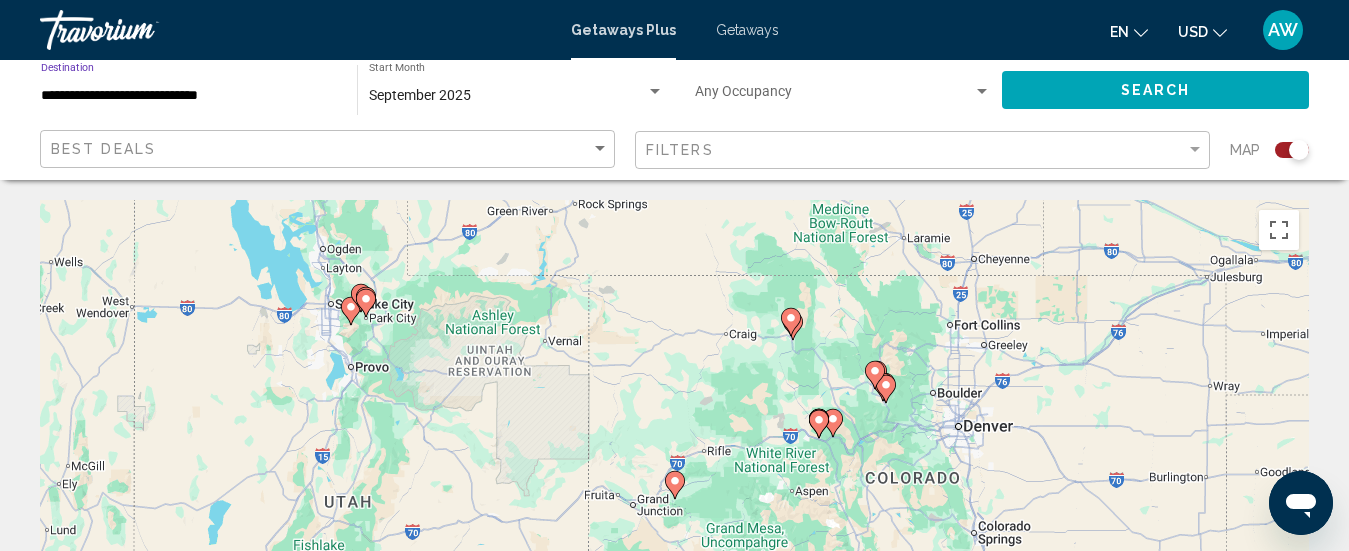 click on "**********" at bounding box center [189, 96] 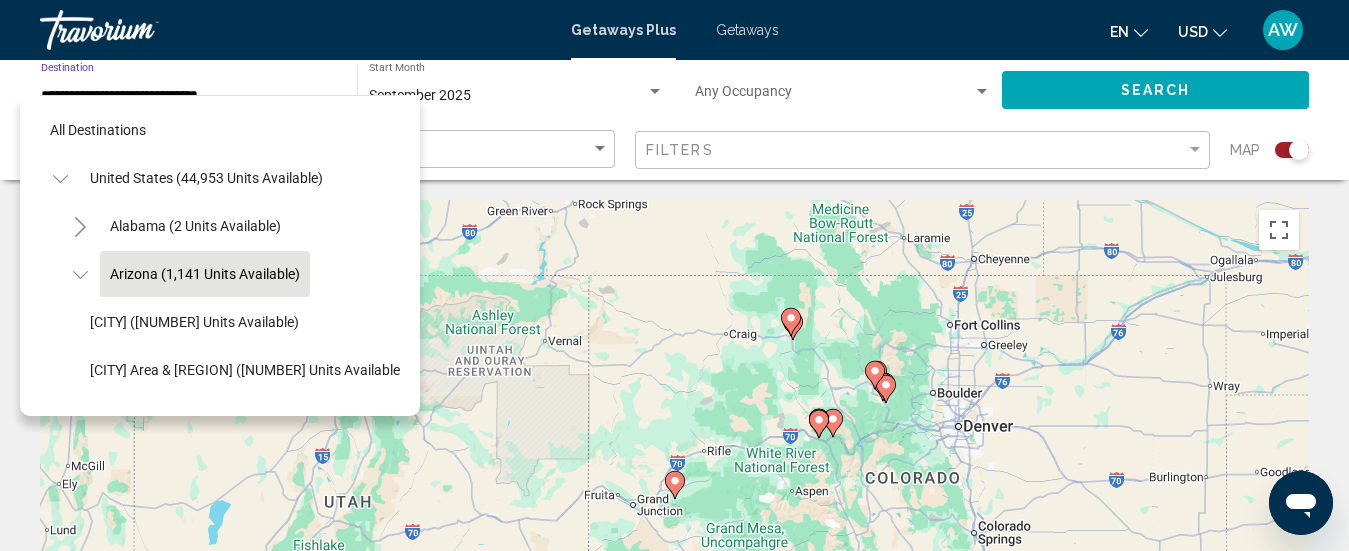 scroll, scrollTop: 32, scrollLeft: 0, axis: vertical 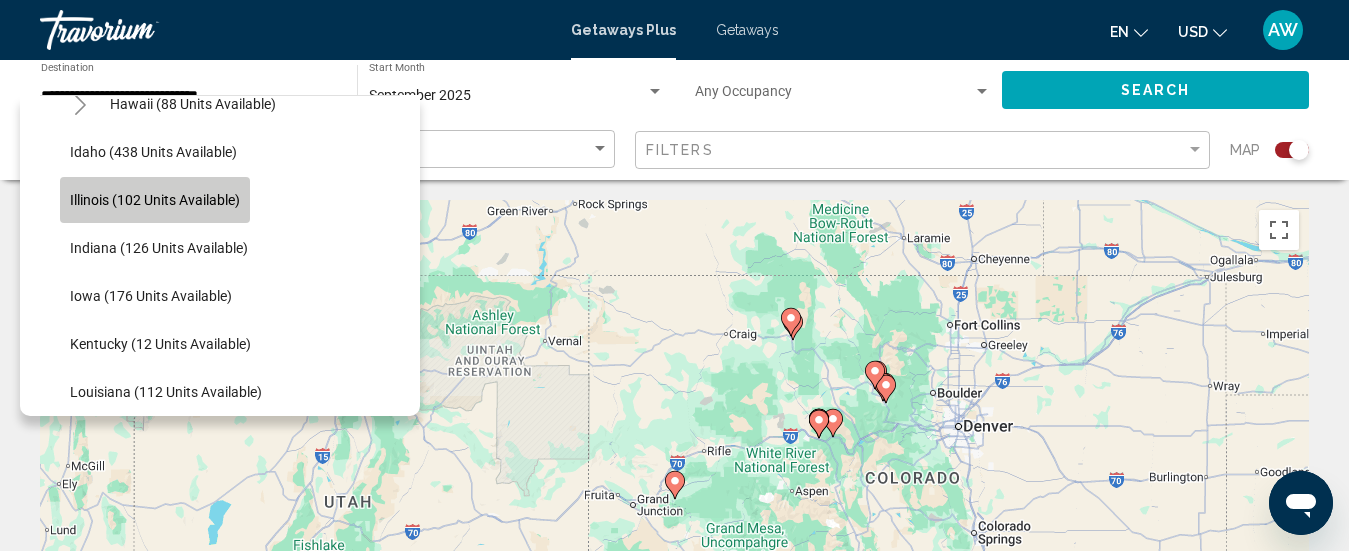 click on "Illinois (102 units available)" 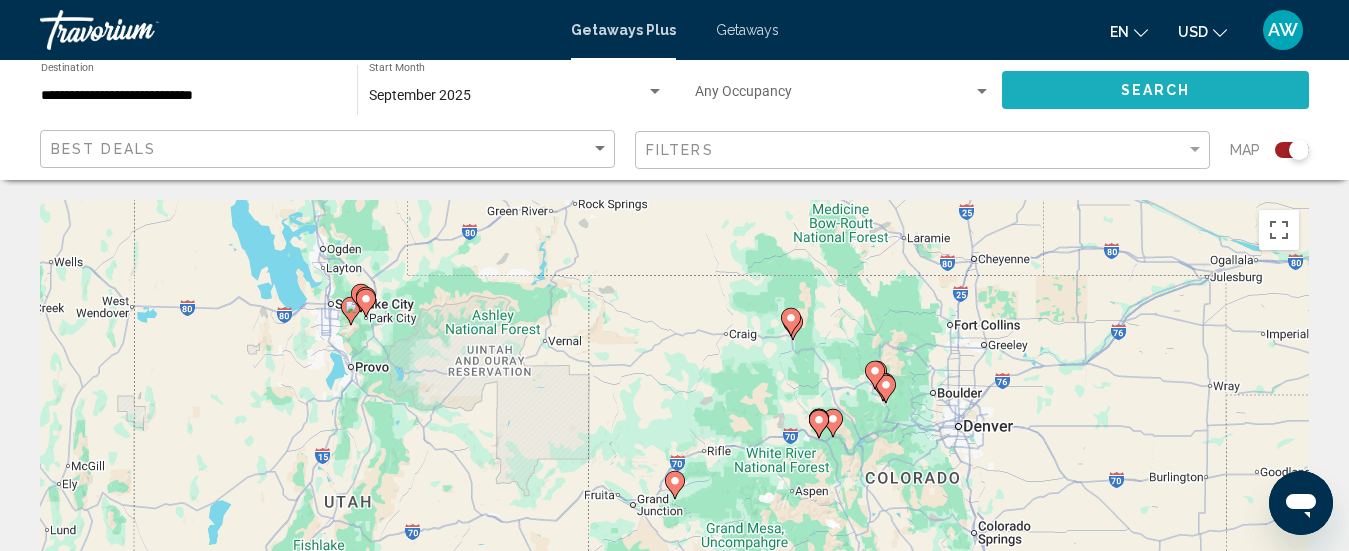 click on "Search" 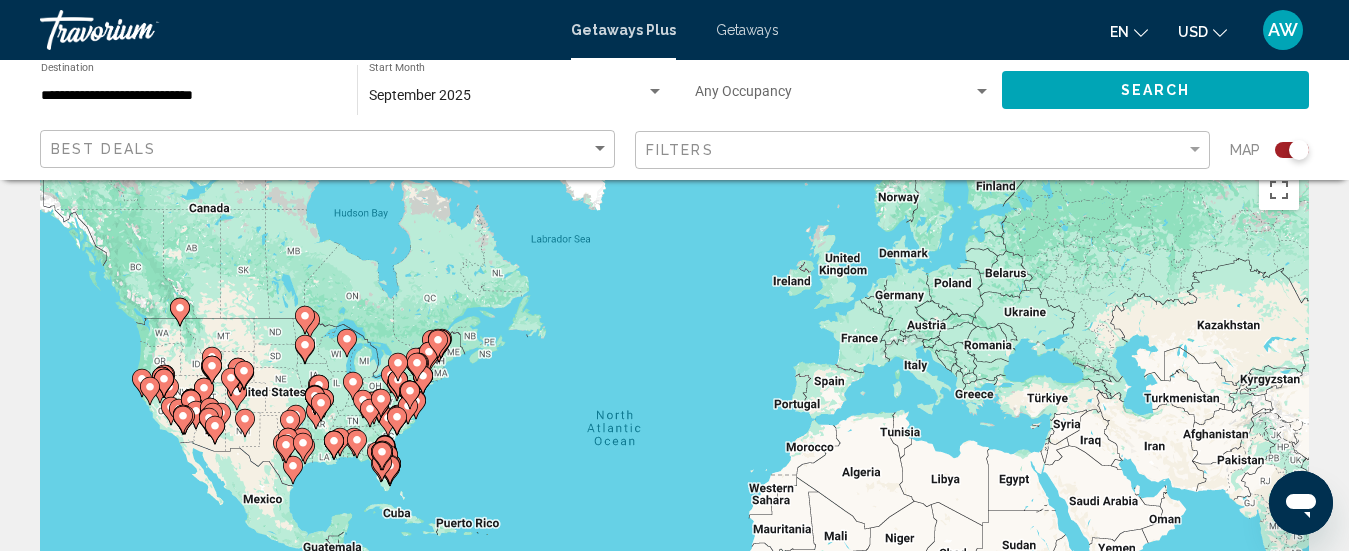 scroll, scrollTop: 0, scrollLeft: 0, axis: both 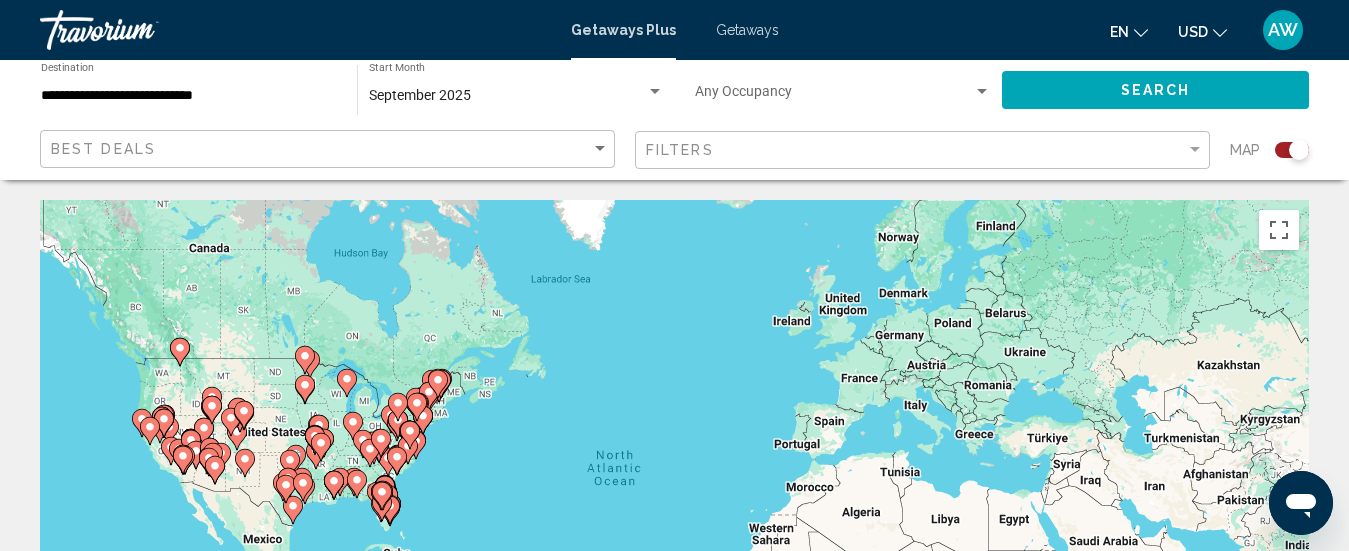 click at bounding box center [655, 91] 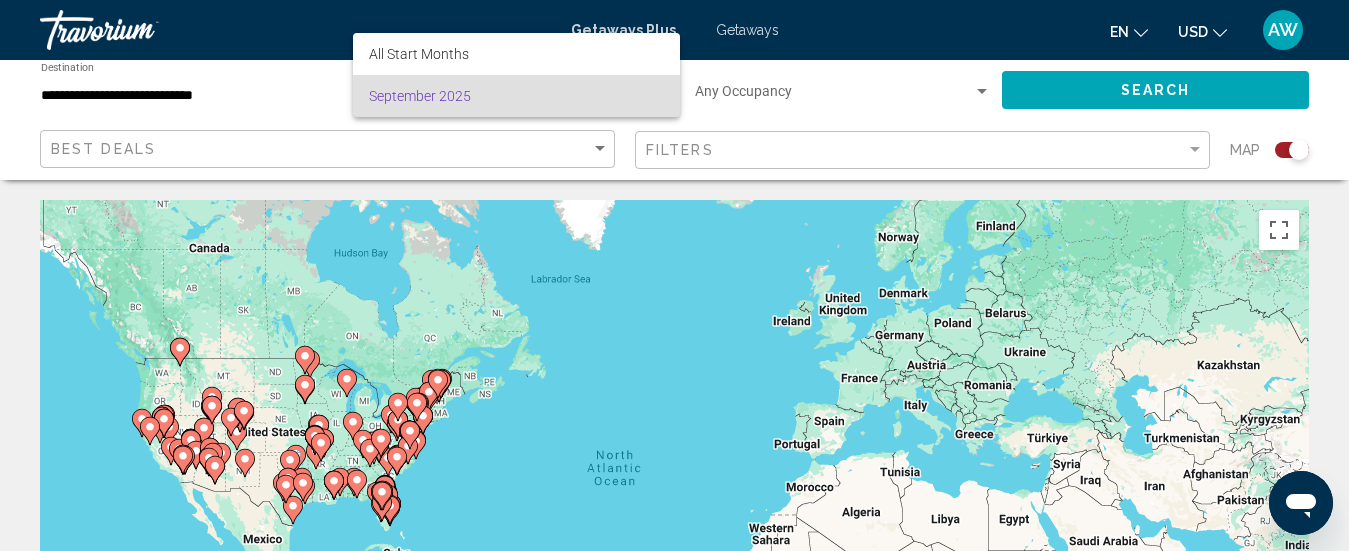 click on "September 2025" at bounding box center [516, 96] 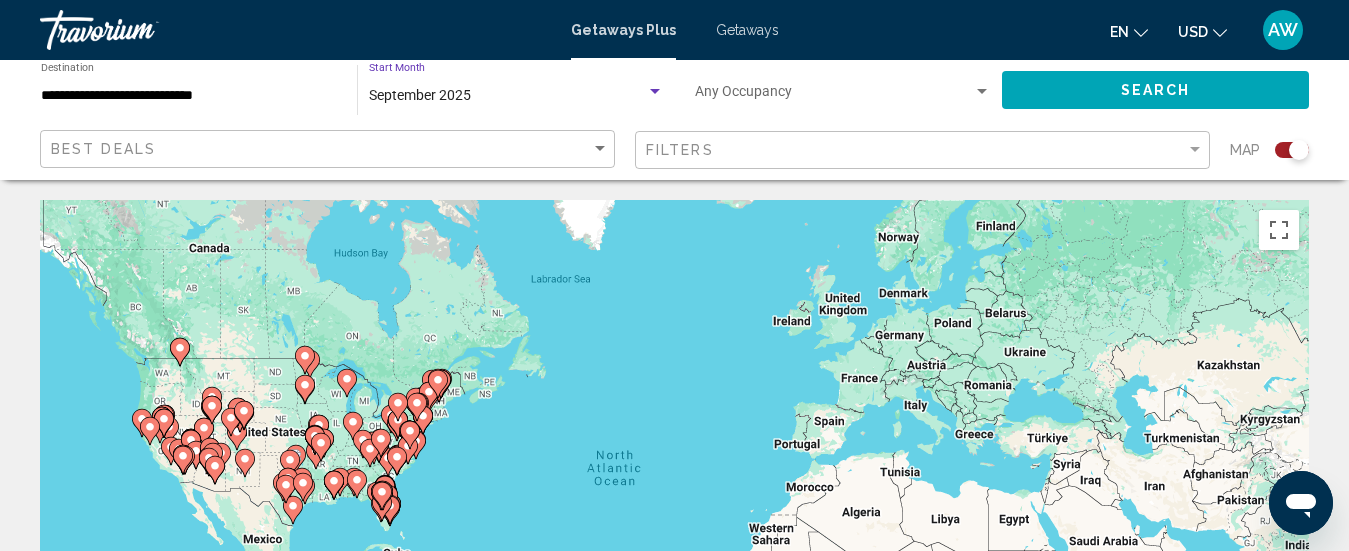click on "Search" 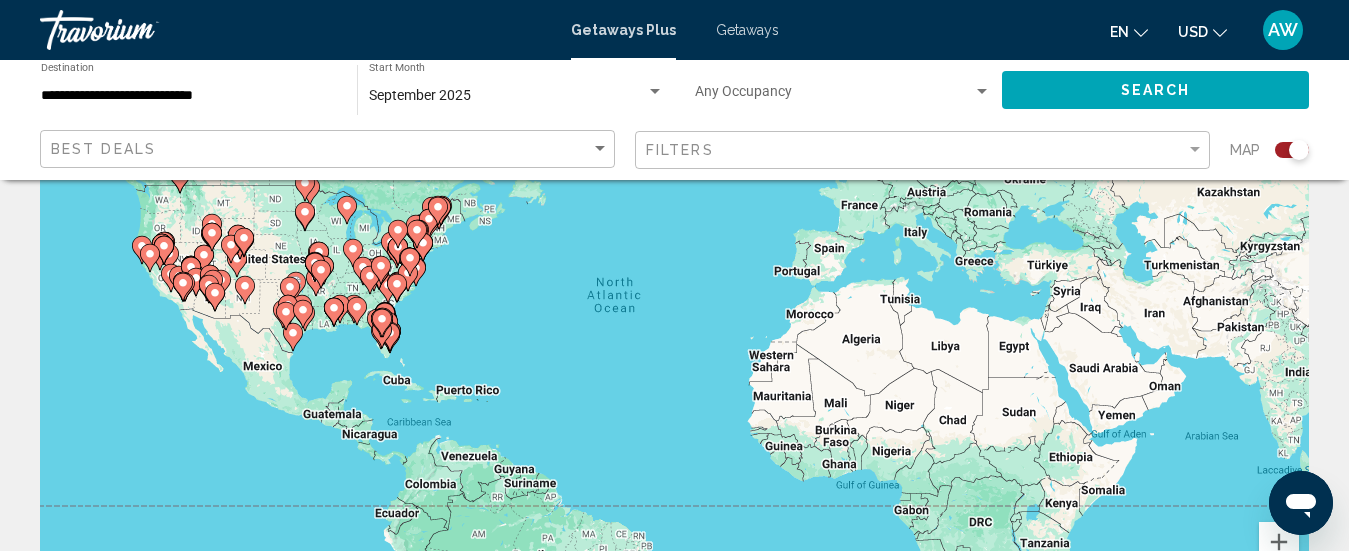 scroll, scrollTop: 0, scrollLeft: 0, axis: both 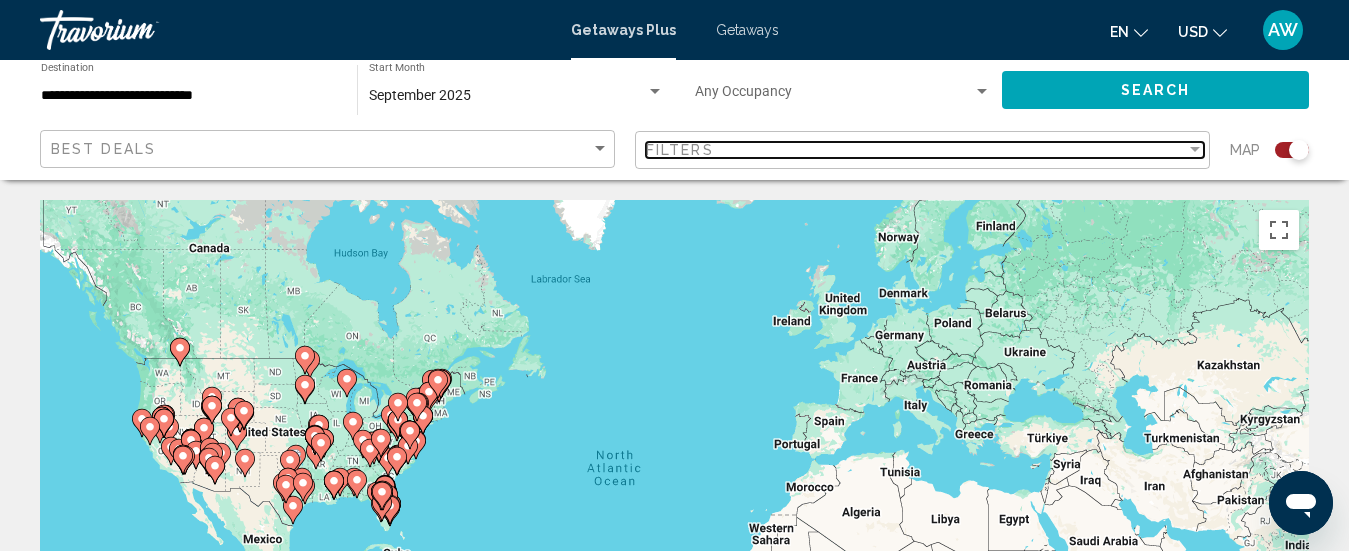 click at bounding box center (1195, 149) 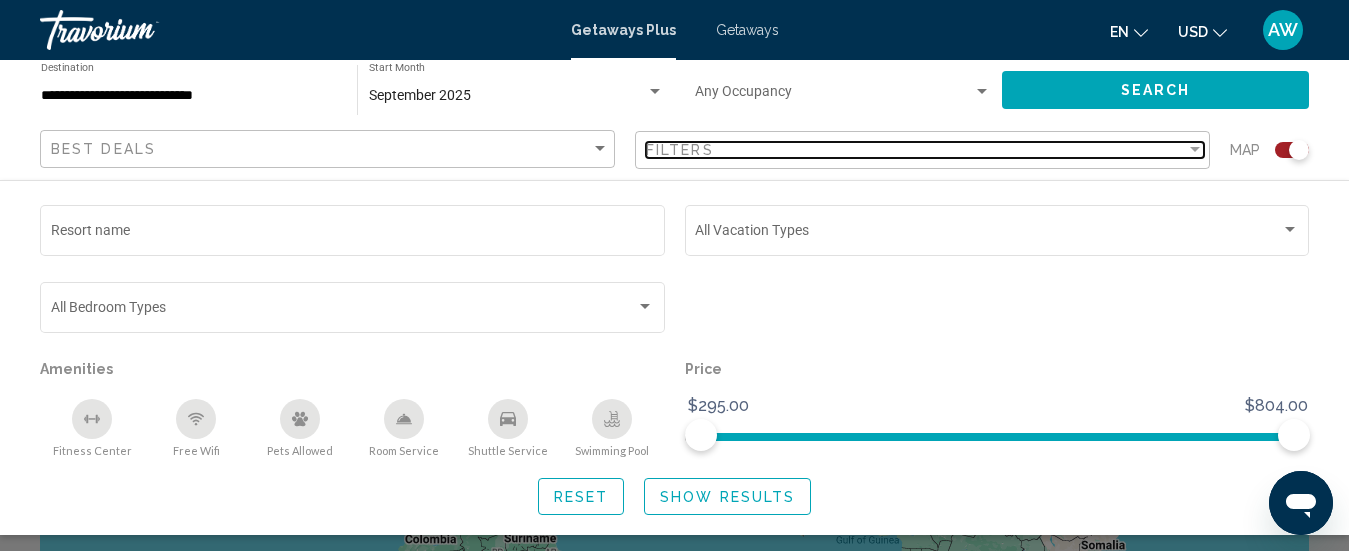 scroll, scrollTop: 119, scrollLeft: 0, axis: vertical 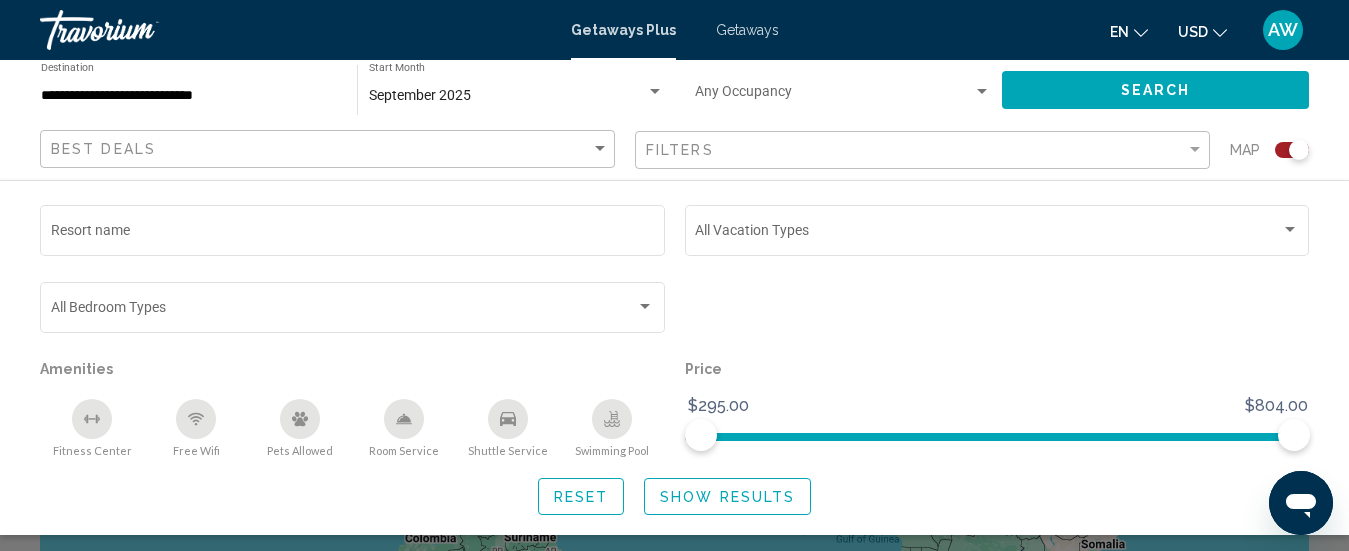 click on "Reset" 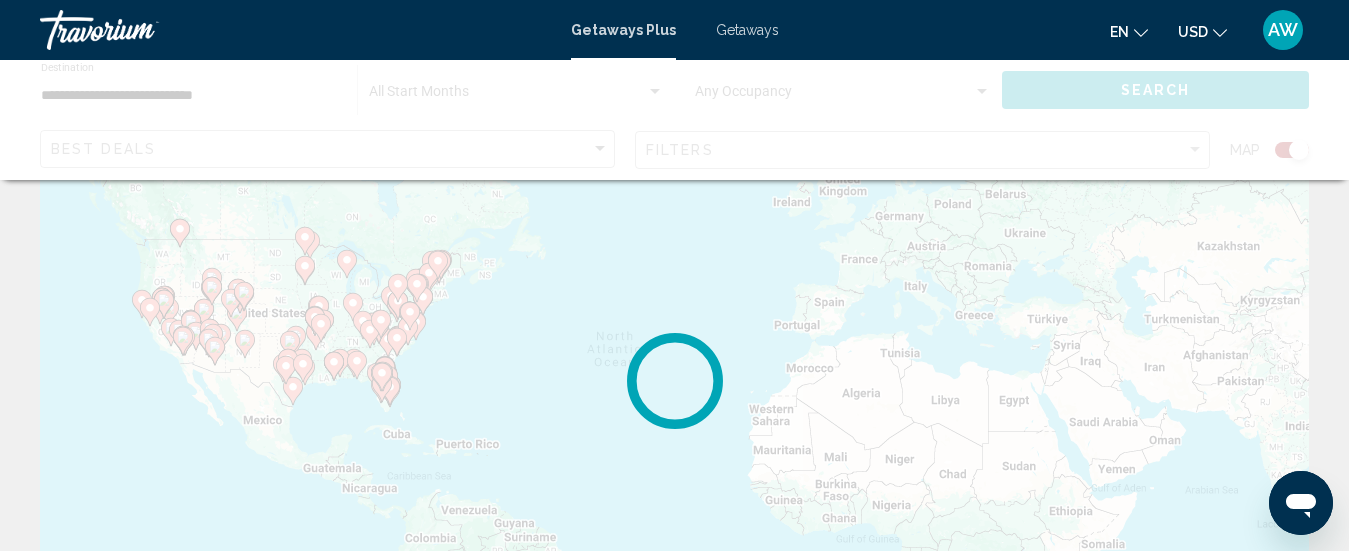 scroll, scrollTop: 0, scrollLeft: 0, axis: both 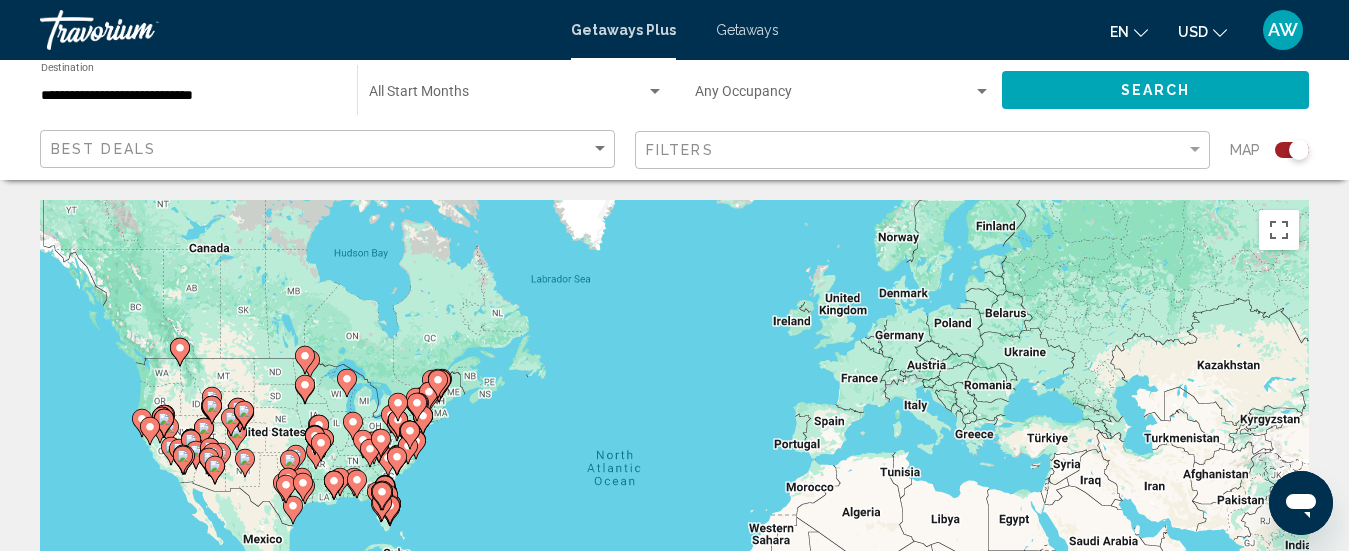 click on "Search" 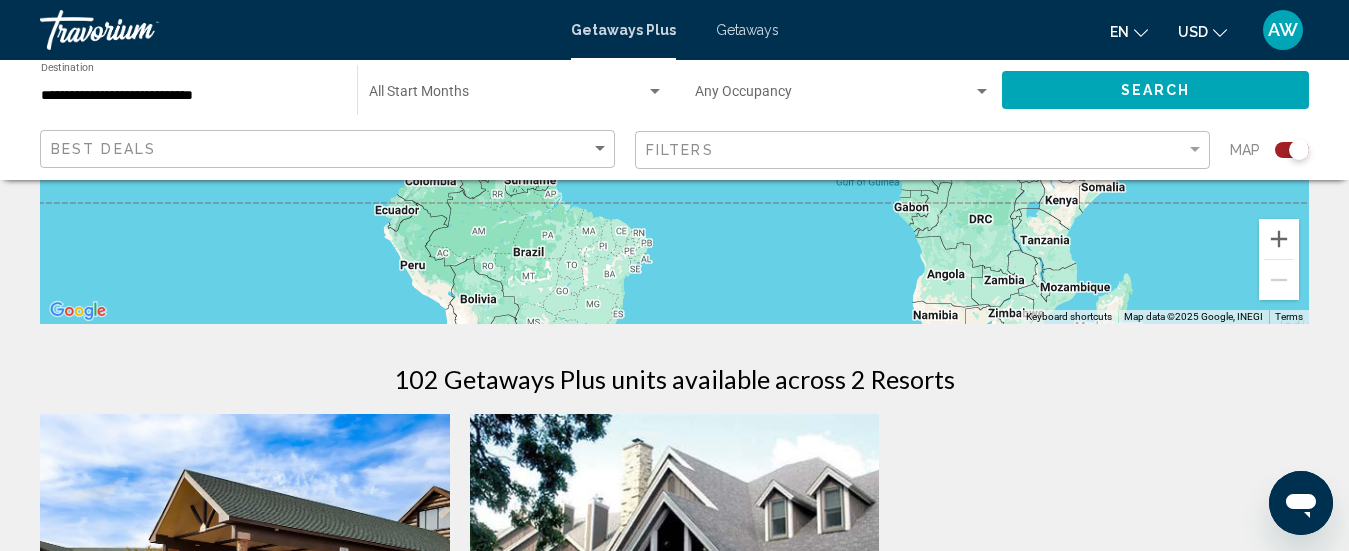 scroll, scrollTop: 475, scrollLeft: 0, axis: vertical 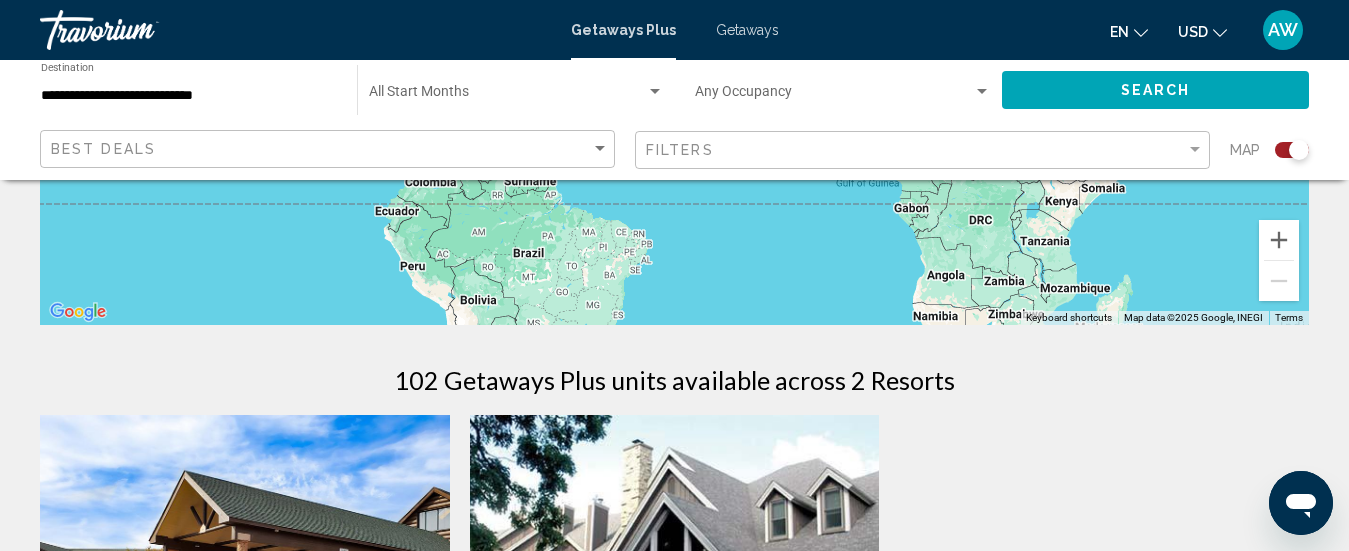 click on "Getaways" at bounding box center [747, 30] 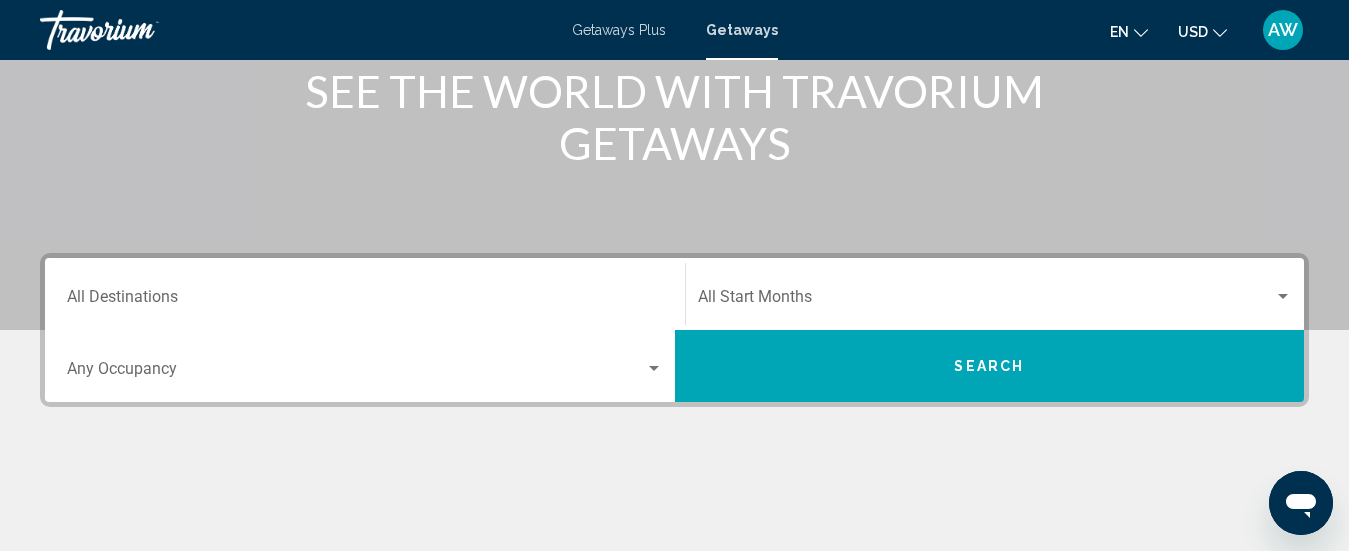 scroll, scrollTop: 269, scrollLeft: 0, axis: vertical 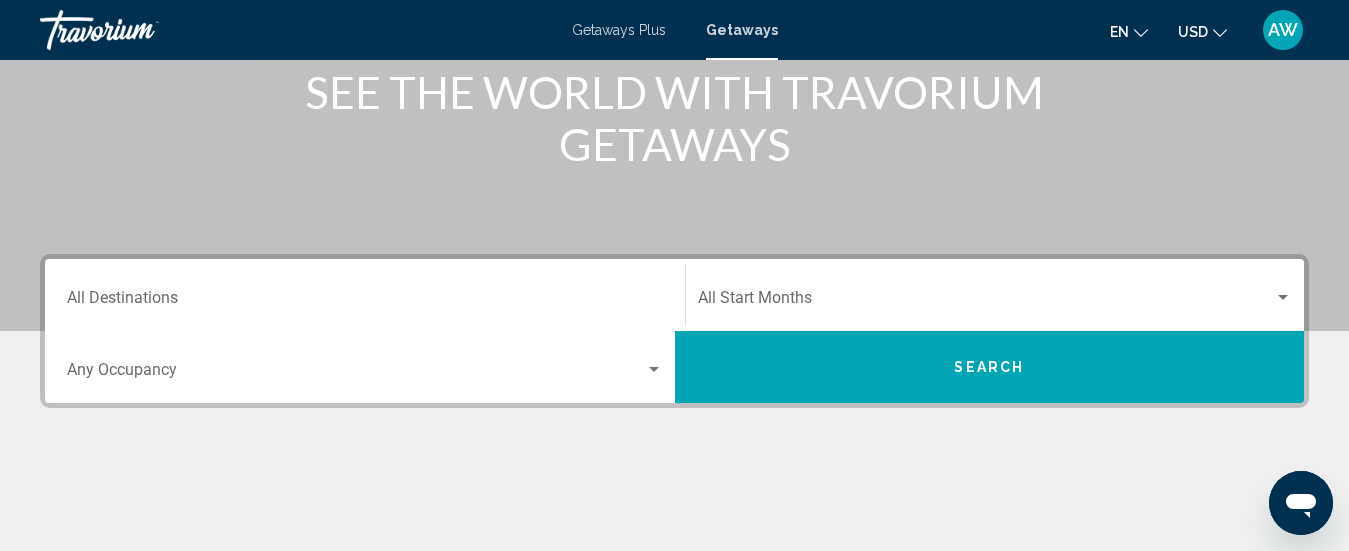 click on "Destination All Destinations" at bounding box center [365, 295] 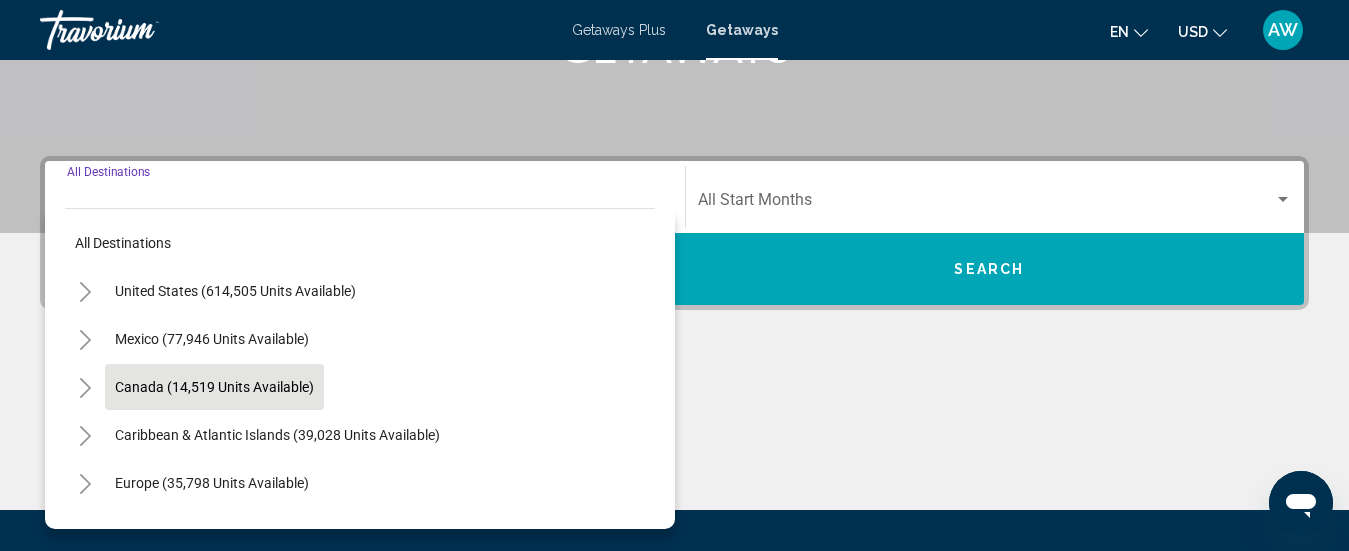 scroll, scrollTop: 458, scrollLeft: 0, axis: vertical 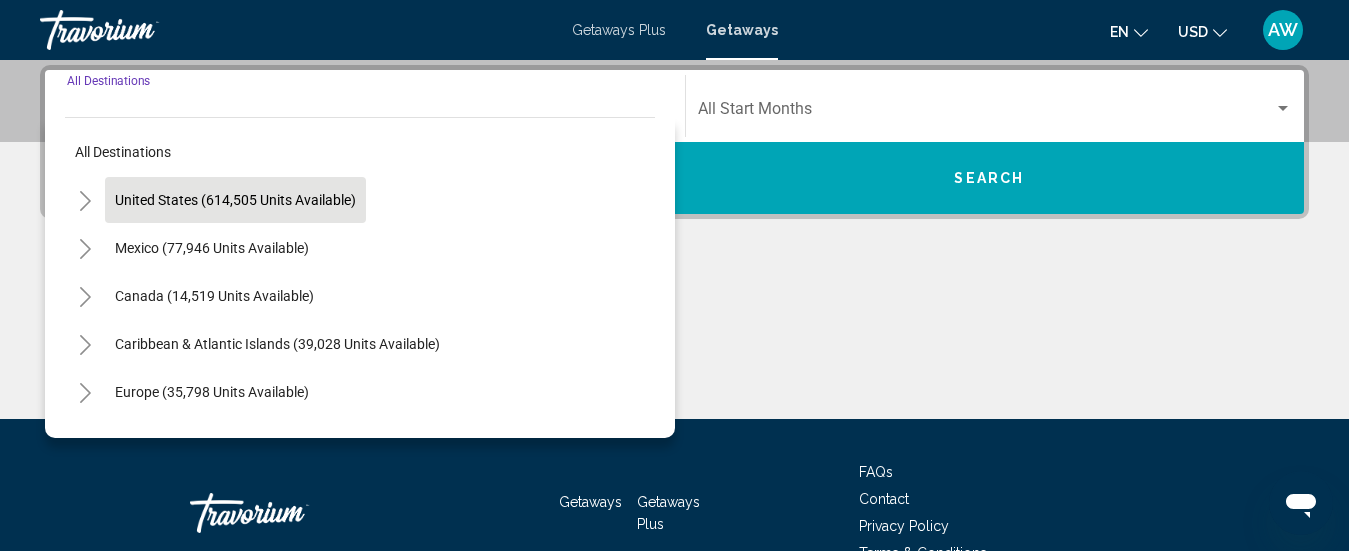 click on "United States (614,505 units available)" at bounding box center [212, 248] 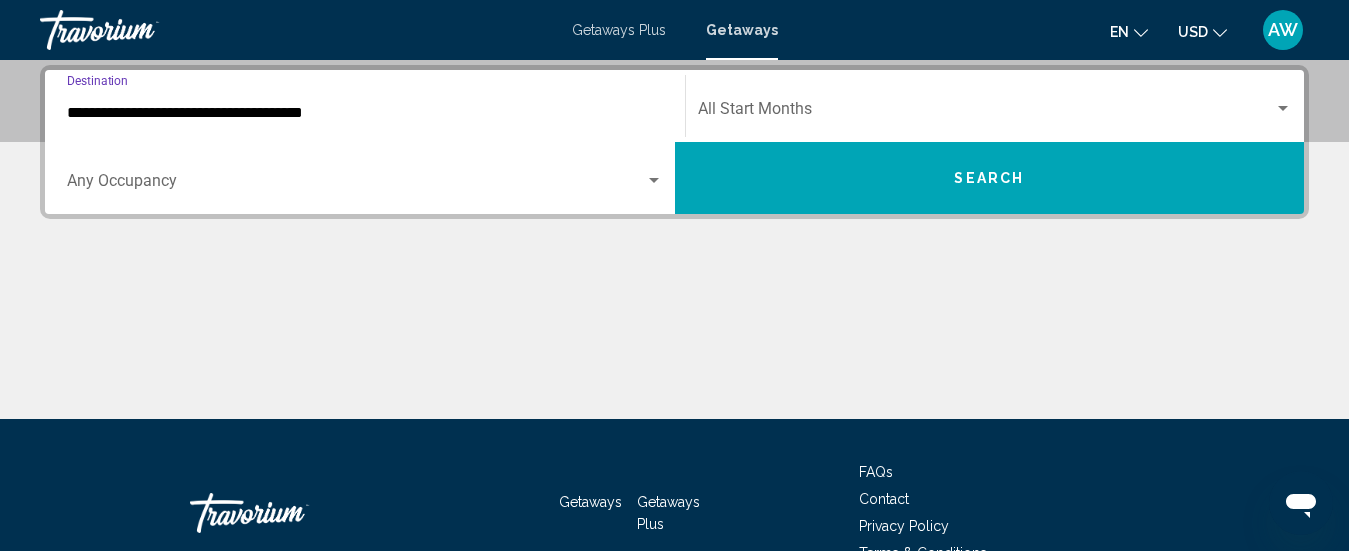 click on "Search" at bounding box center [990, 178] 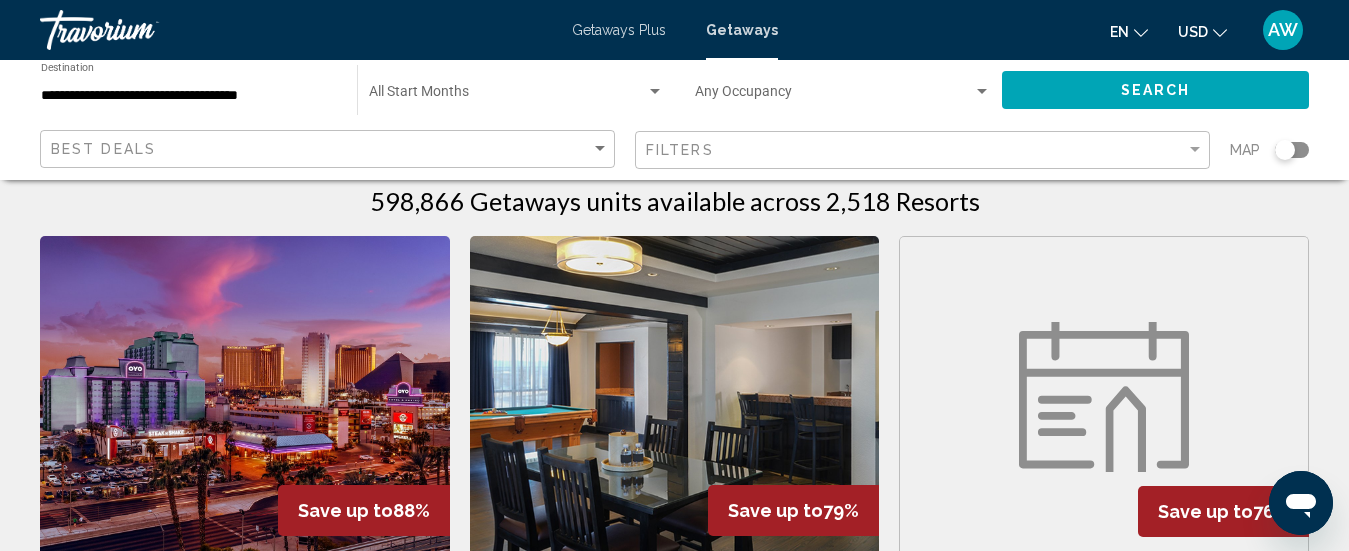 scroll, scrollTop: 0, scrollLeft: 0, axis: both 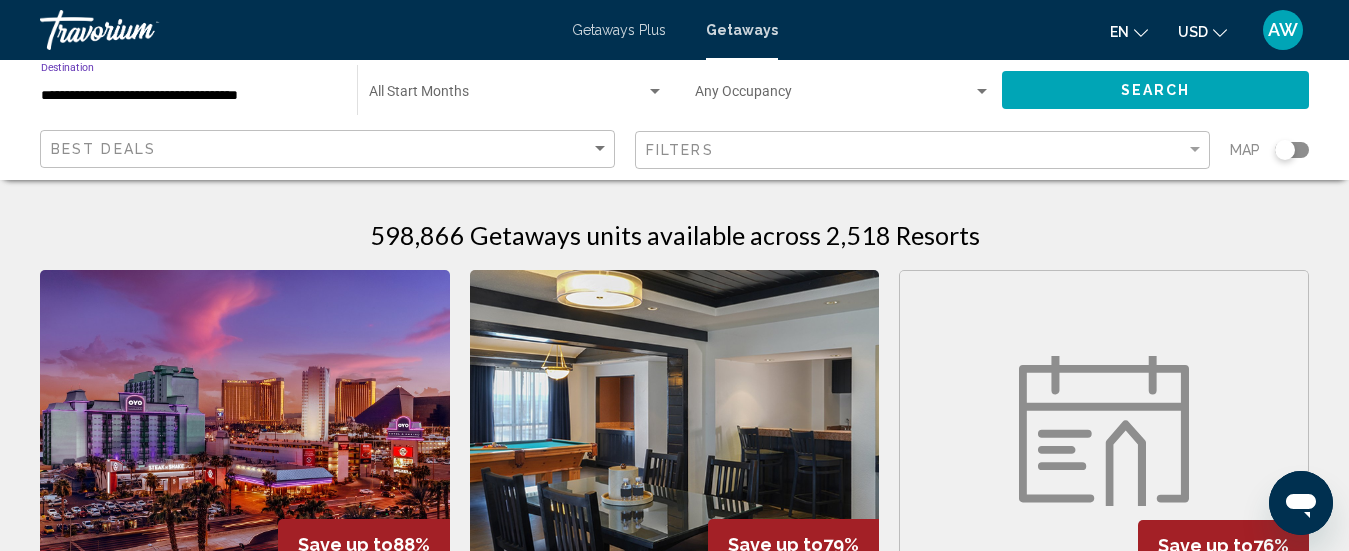 click on "**********" at bounding box center (189, 96) 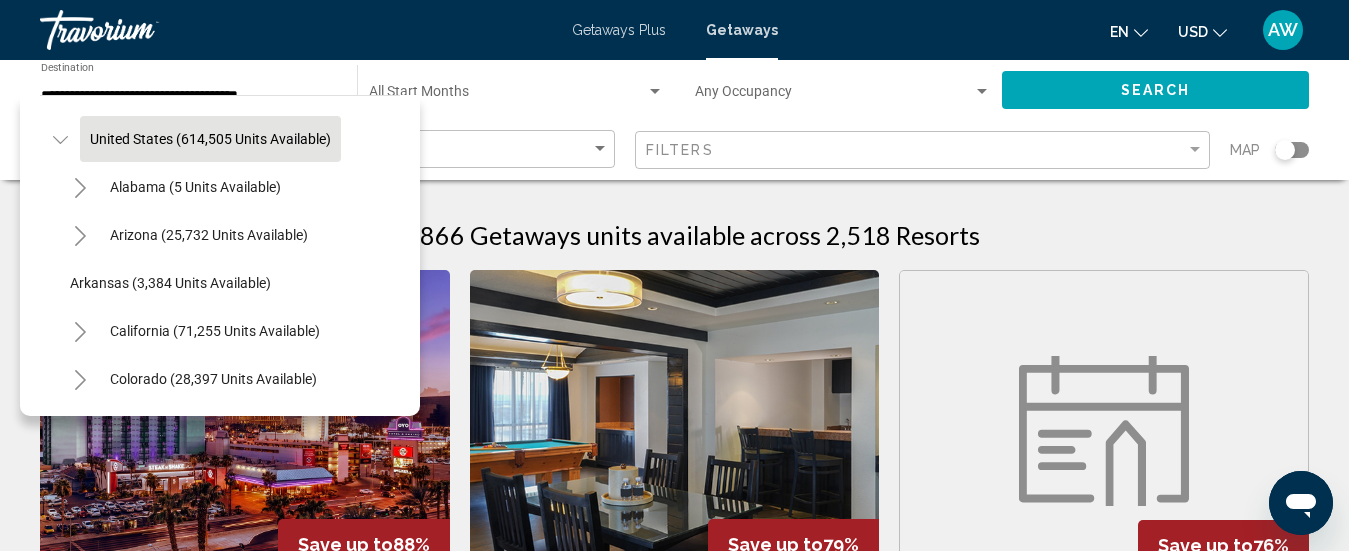 scroll, scrollTop: 40, scrollLeft: 0, axis: vertical 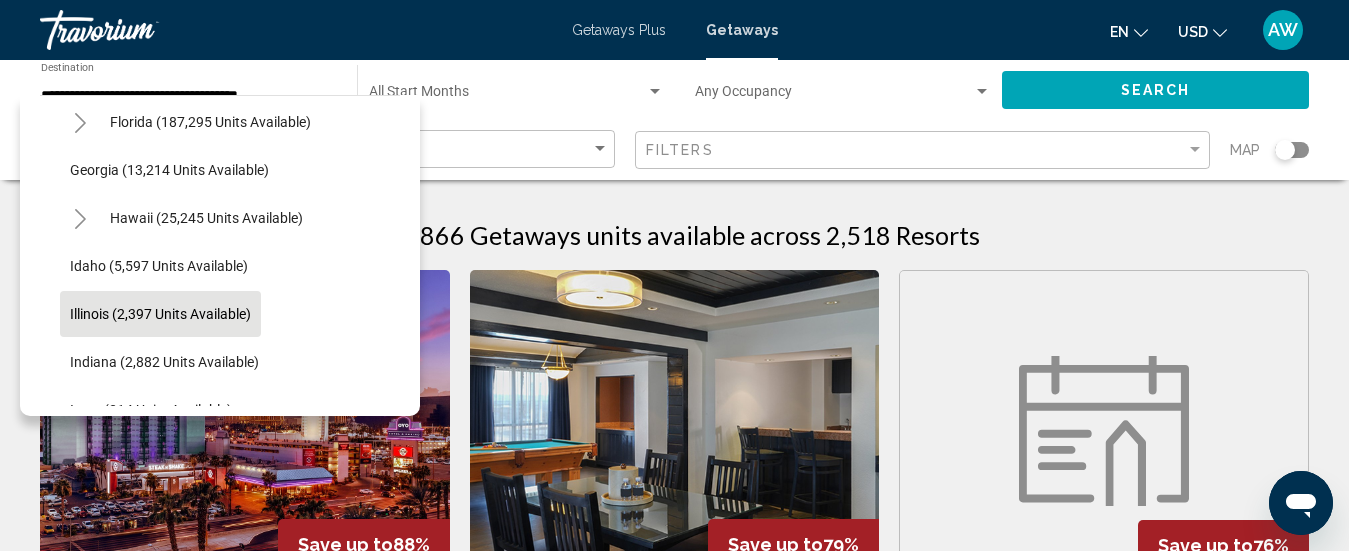 click on "Illinois (2,397 units available)" 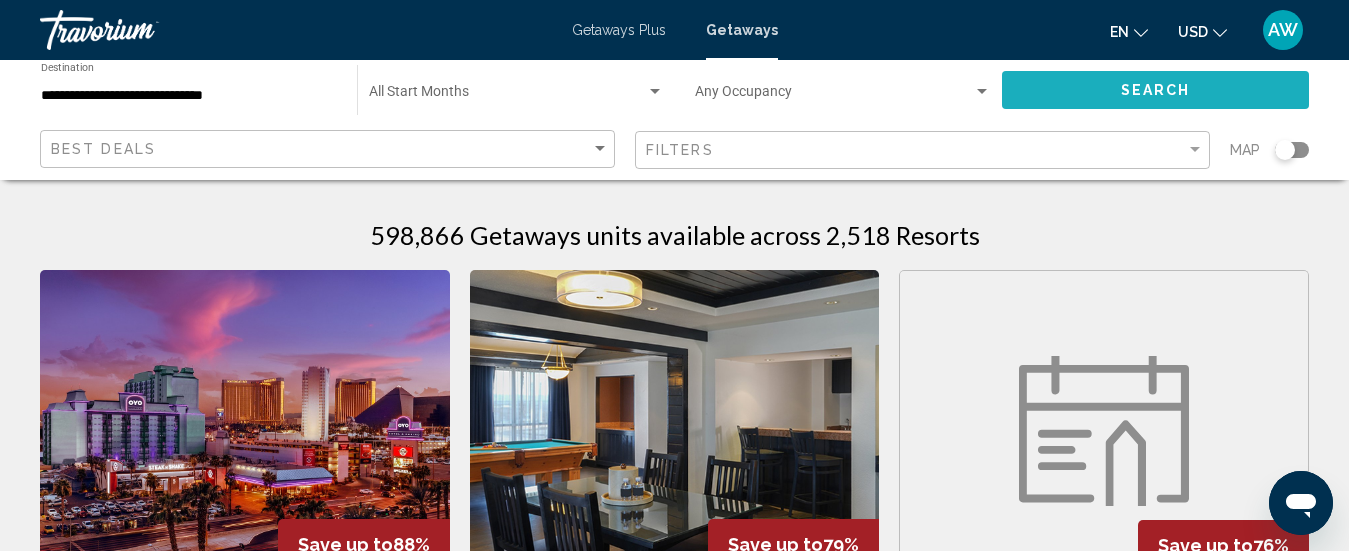 click on "Search" 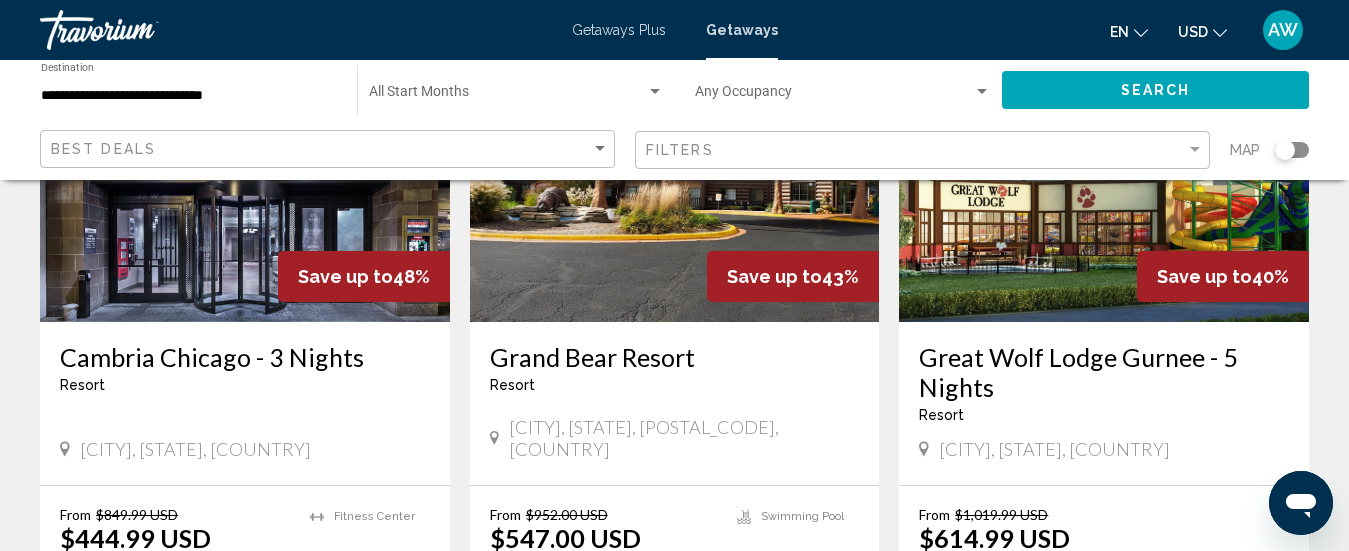 scroll, scrollTop: 2344, scrollLeft: 0, axis: vertical 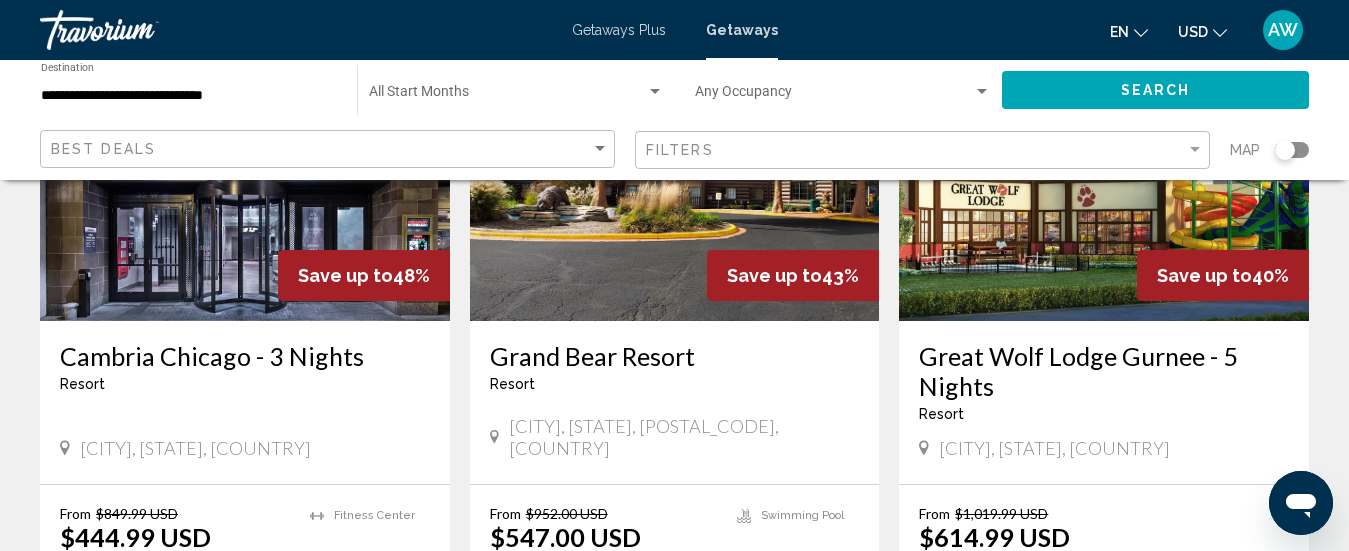 click on "Search" 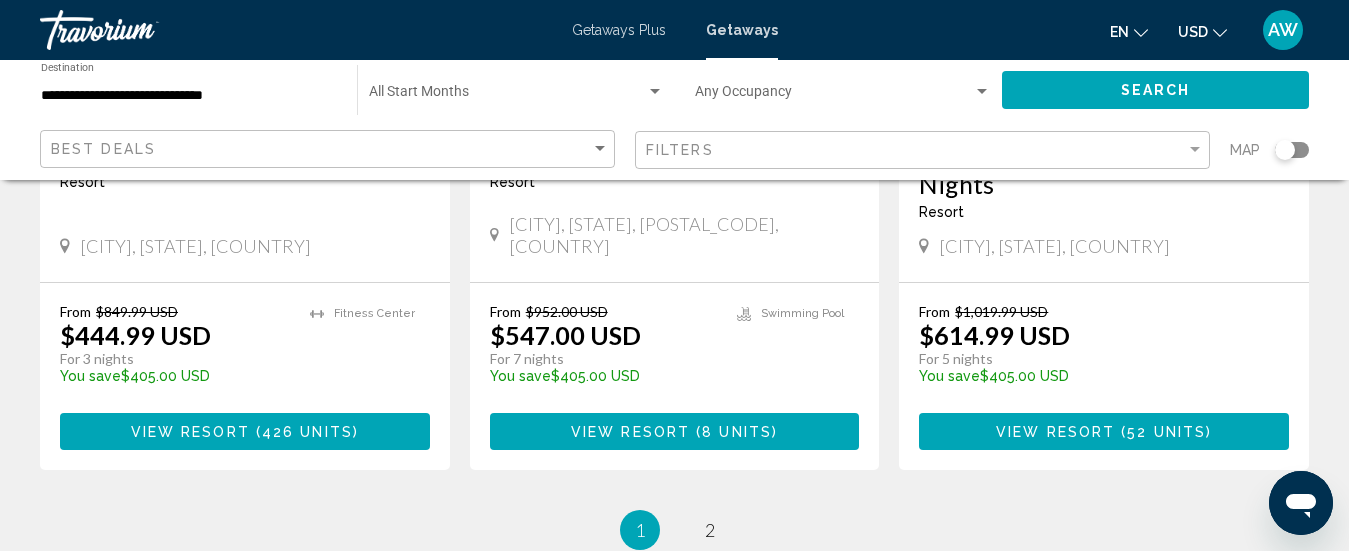 scroll, scrollTop: 2547, scrollLeft: 0, axis: vertical 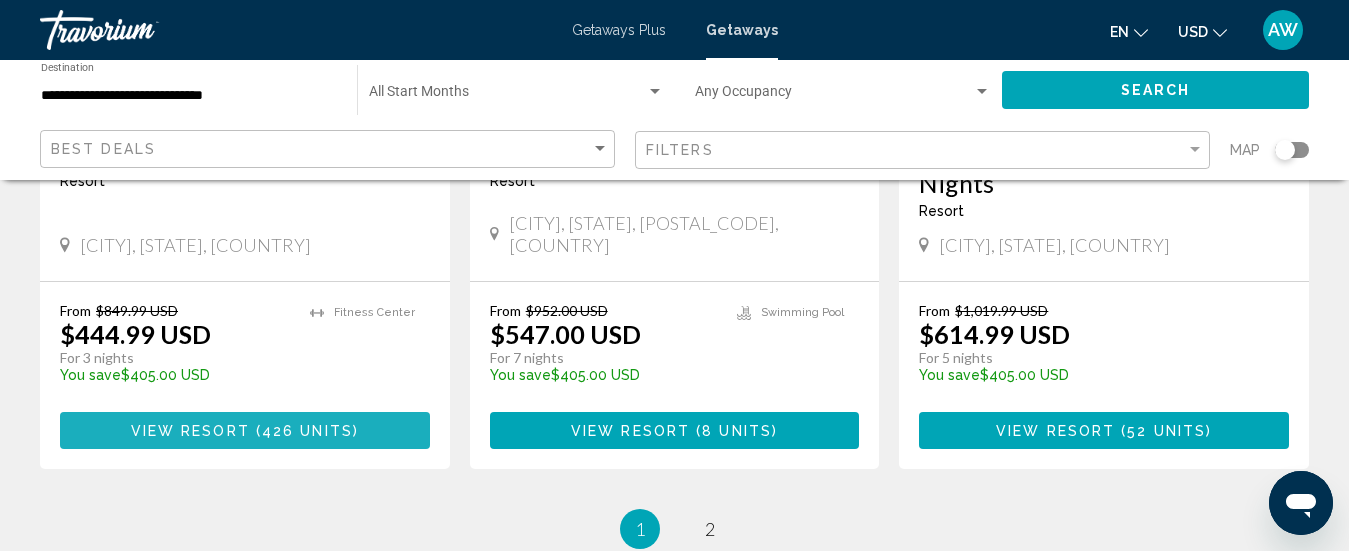 click on "426 units" at bounding box center [307, 431] 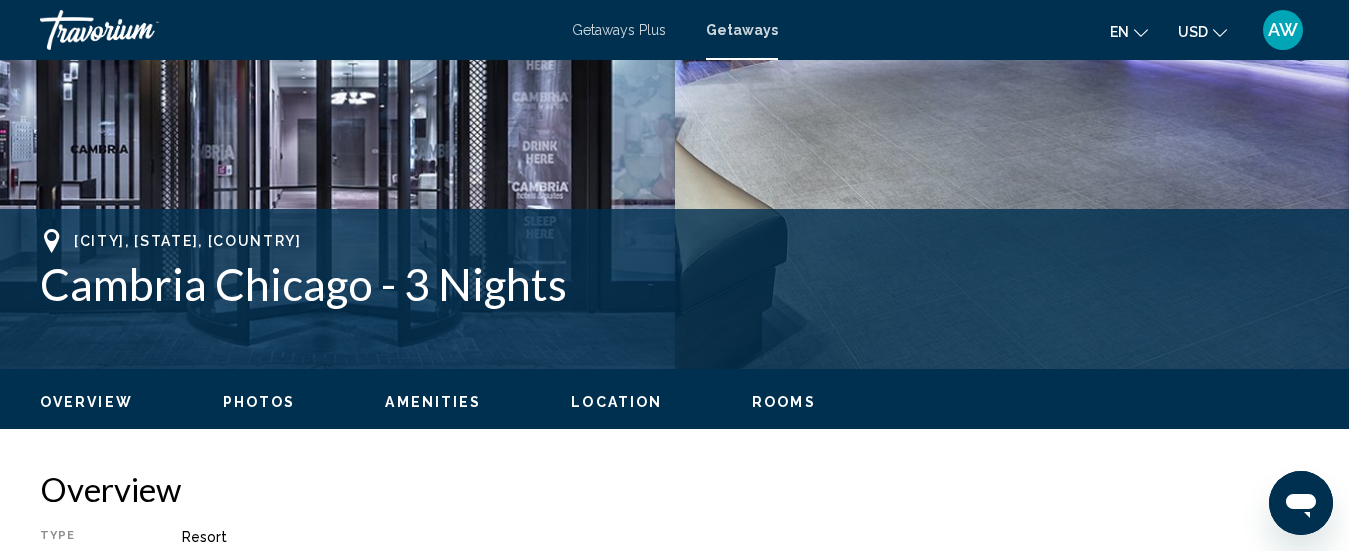 scroll, scrollTop: 640, scrollLeft: 0, axis: vertical 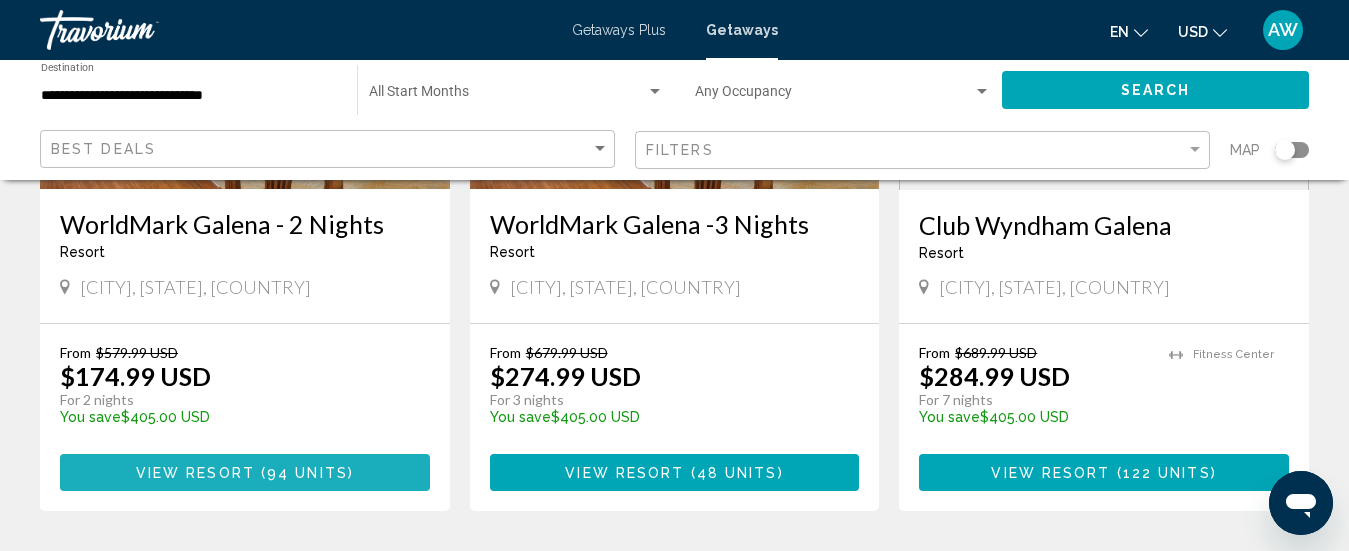 click on "94 units" at bounding box center [307, 473] 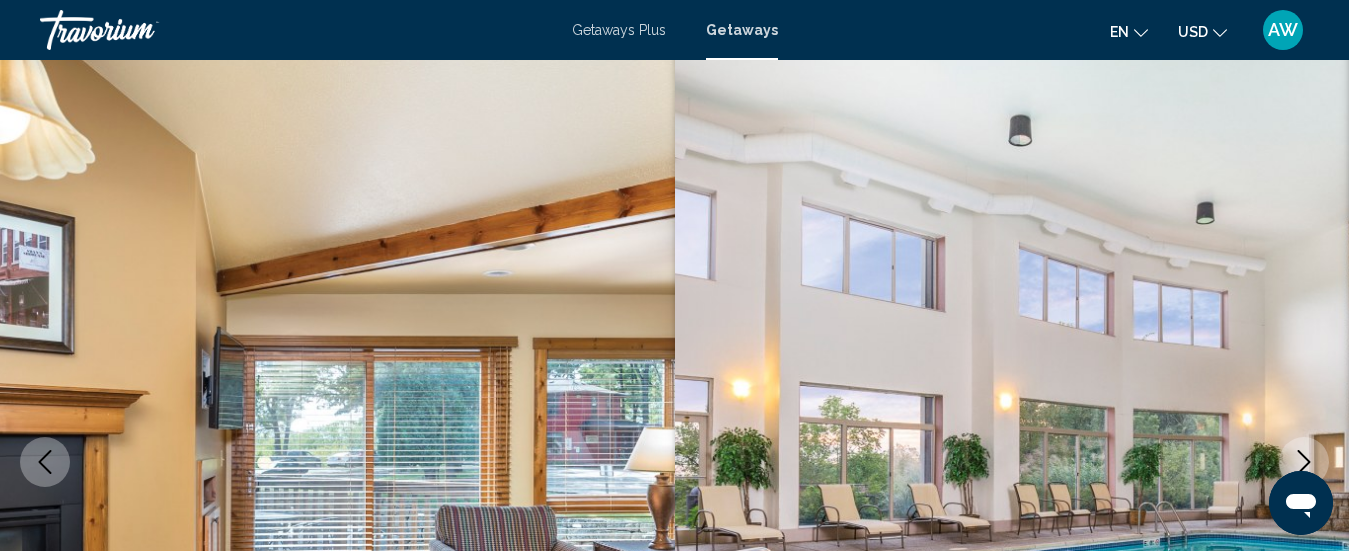 scroll, scrollTop: 0, scrollLeft: 0, axis: both 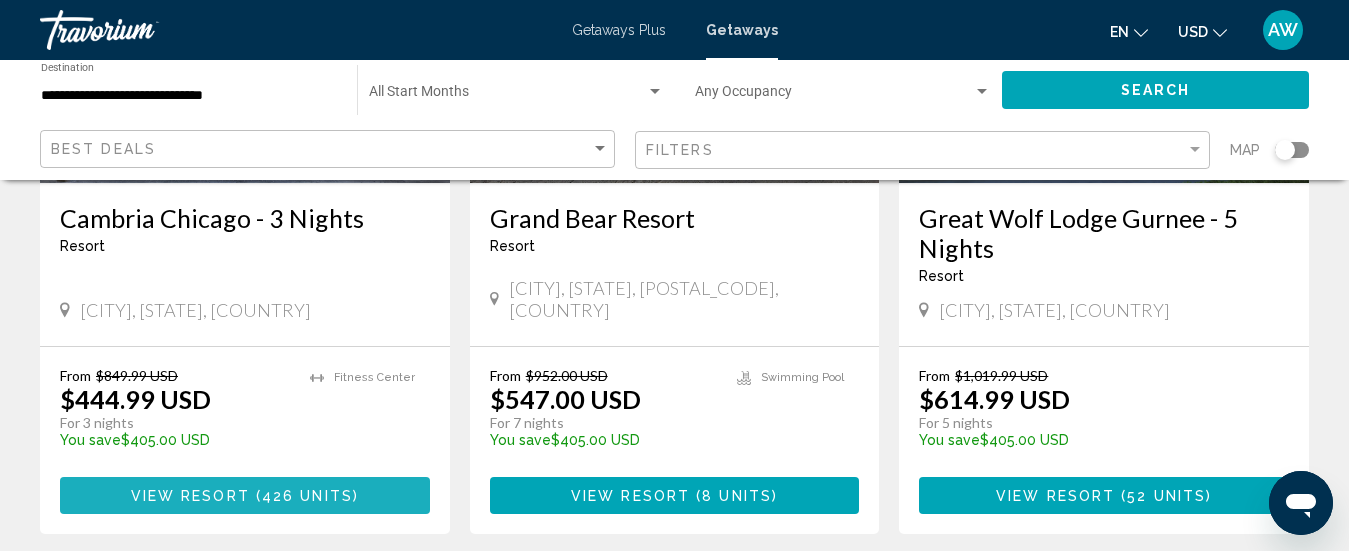 click on "426 units" at bounding box center (307, 496) 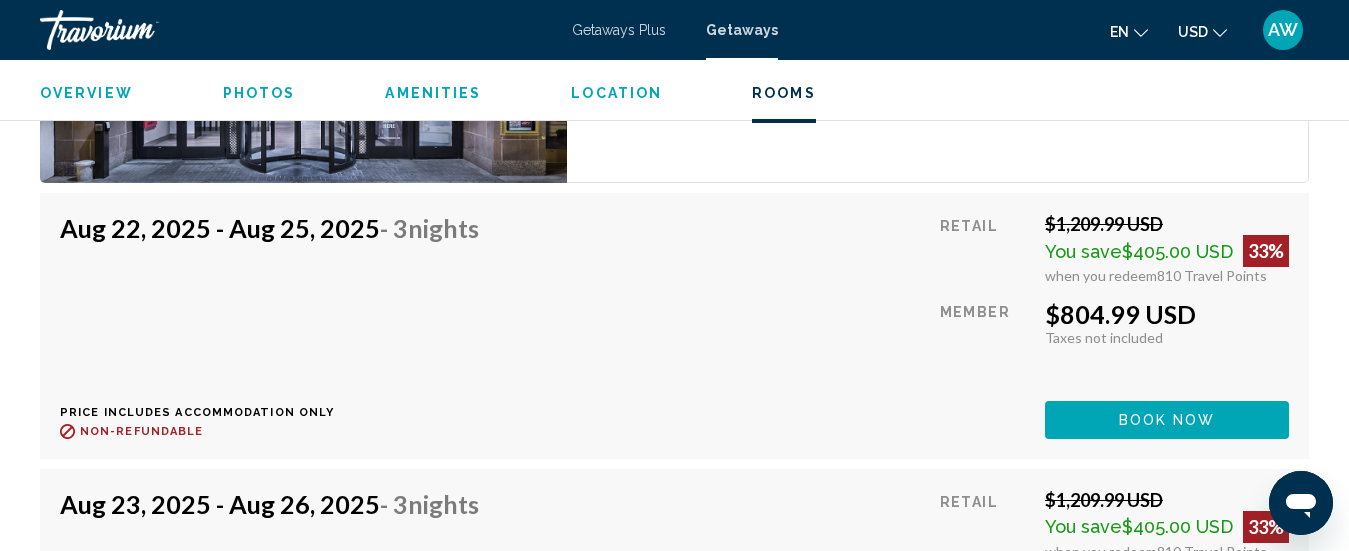 scroll, scrollTop: 3535, scrollLeft: 0, axis: vertical 